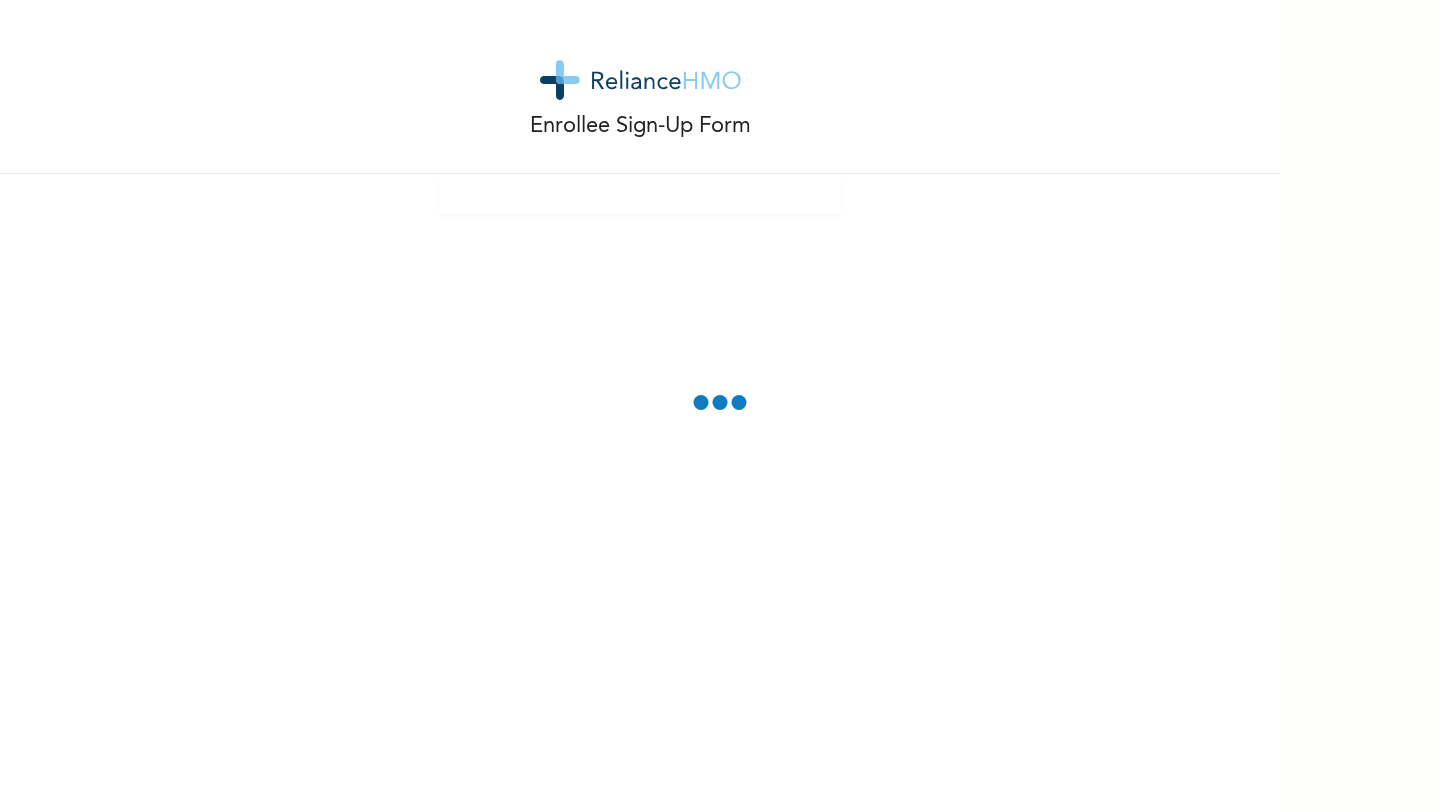 scroll, scrollTop: 0, scrollLeft: 0, axis: both 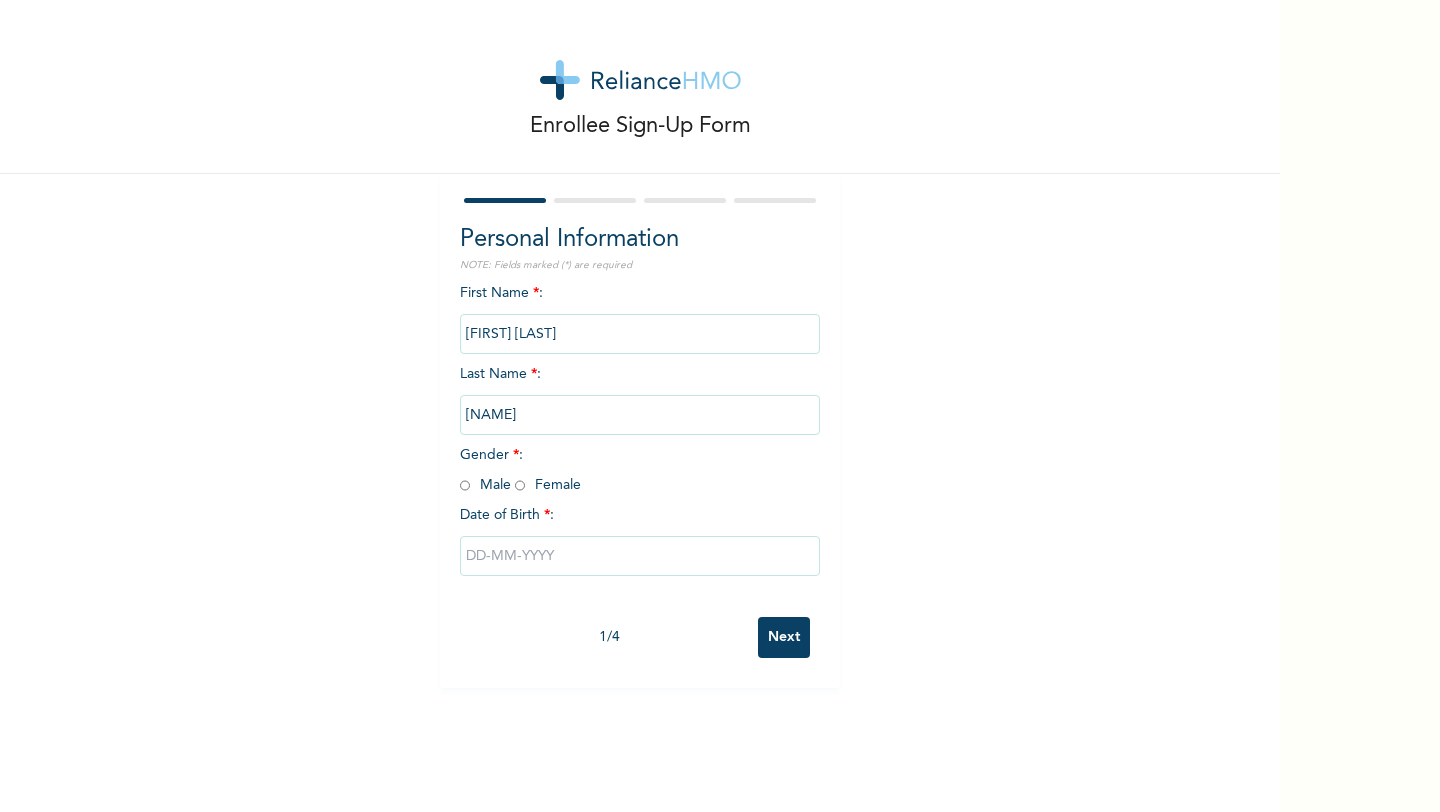 click at bounding box center (465, 485) 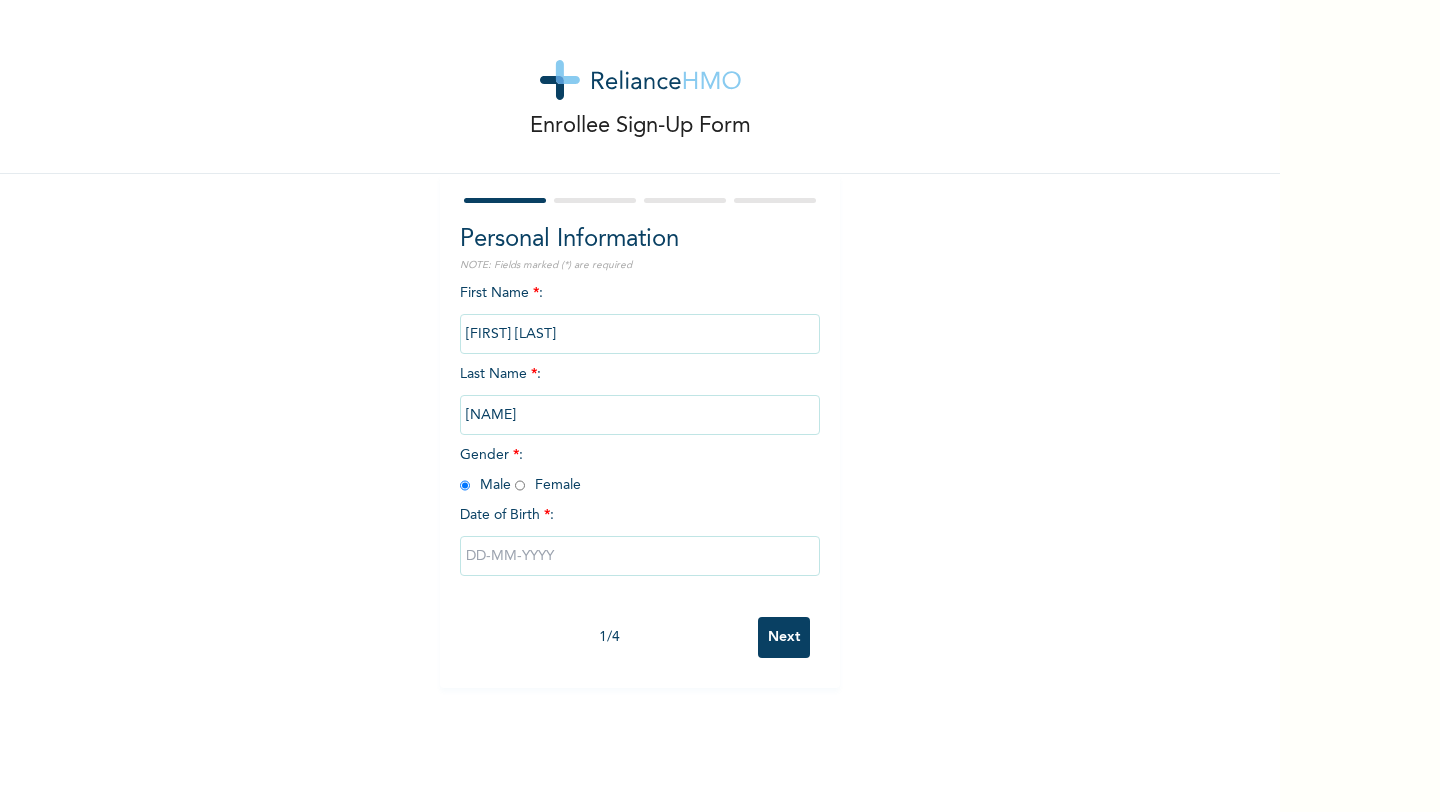 radio on "true" 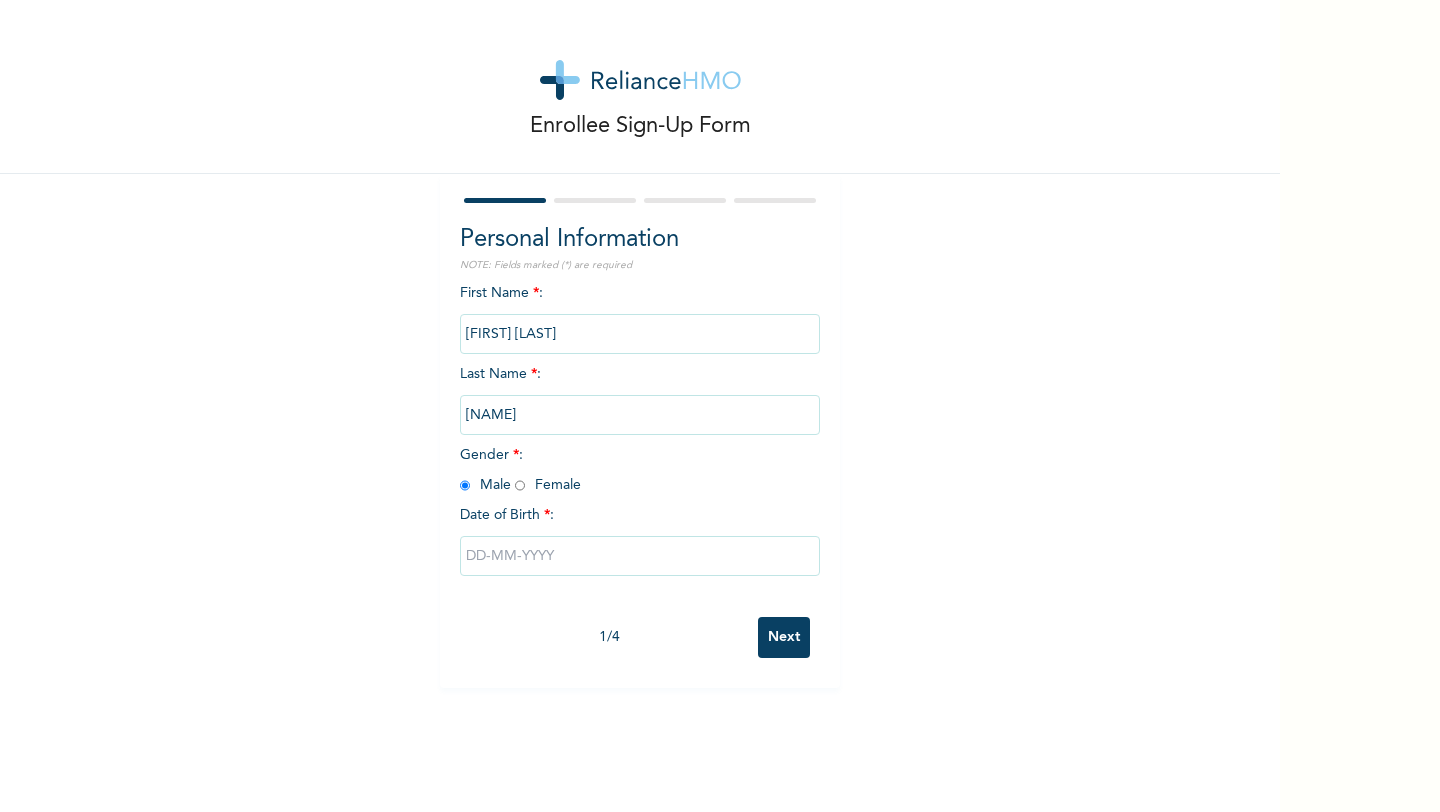 click at bounding box center (640, 556) 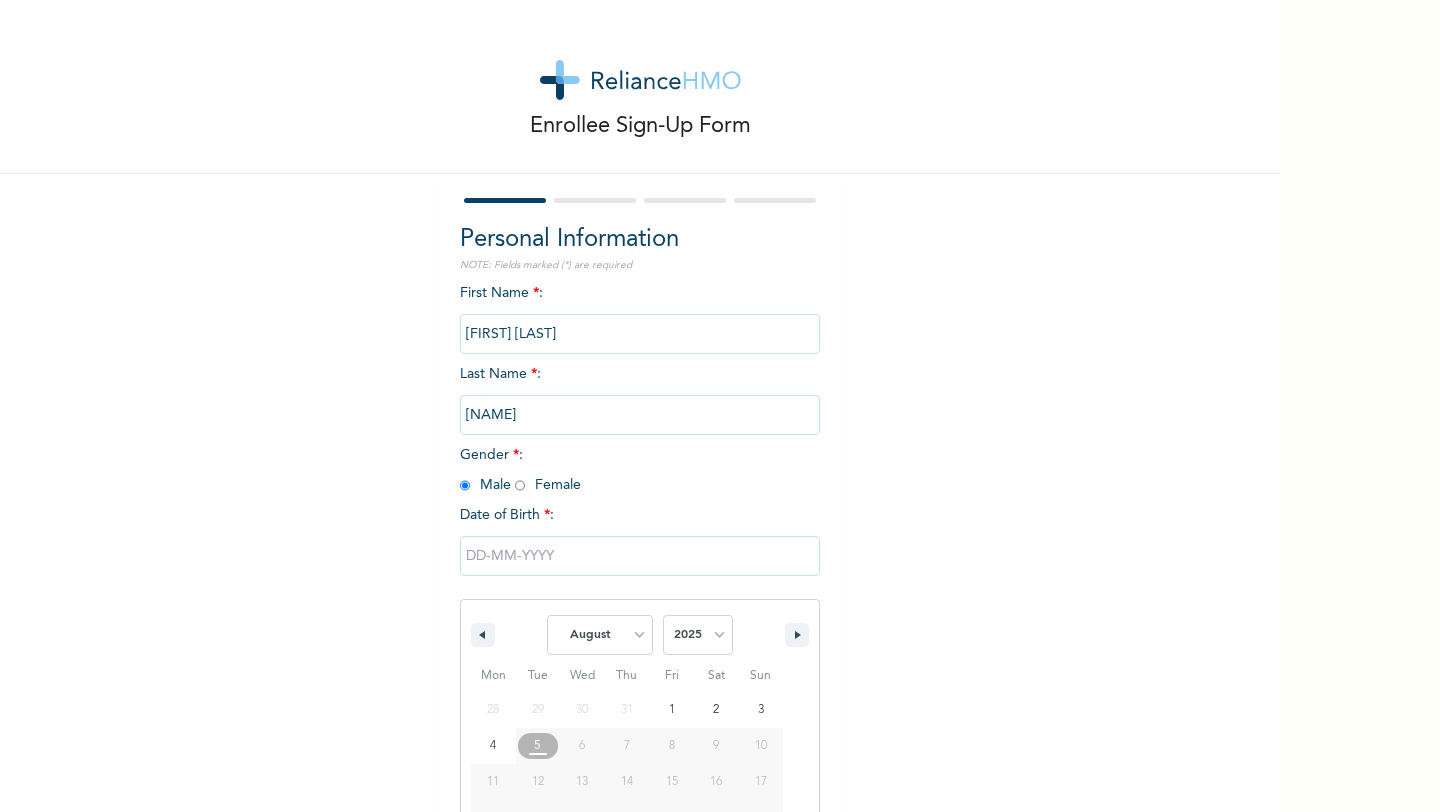 scroll, scrollTop: 81, scrollLeft: 0, axis: vertical 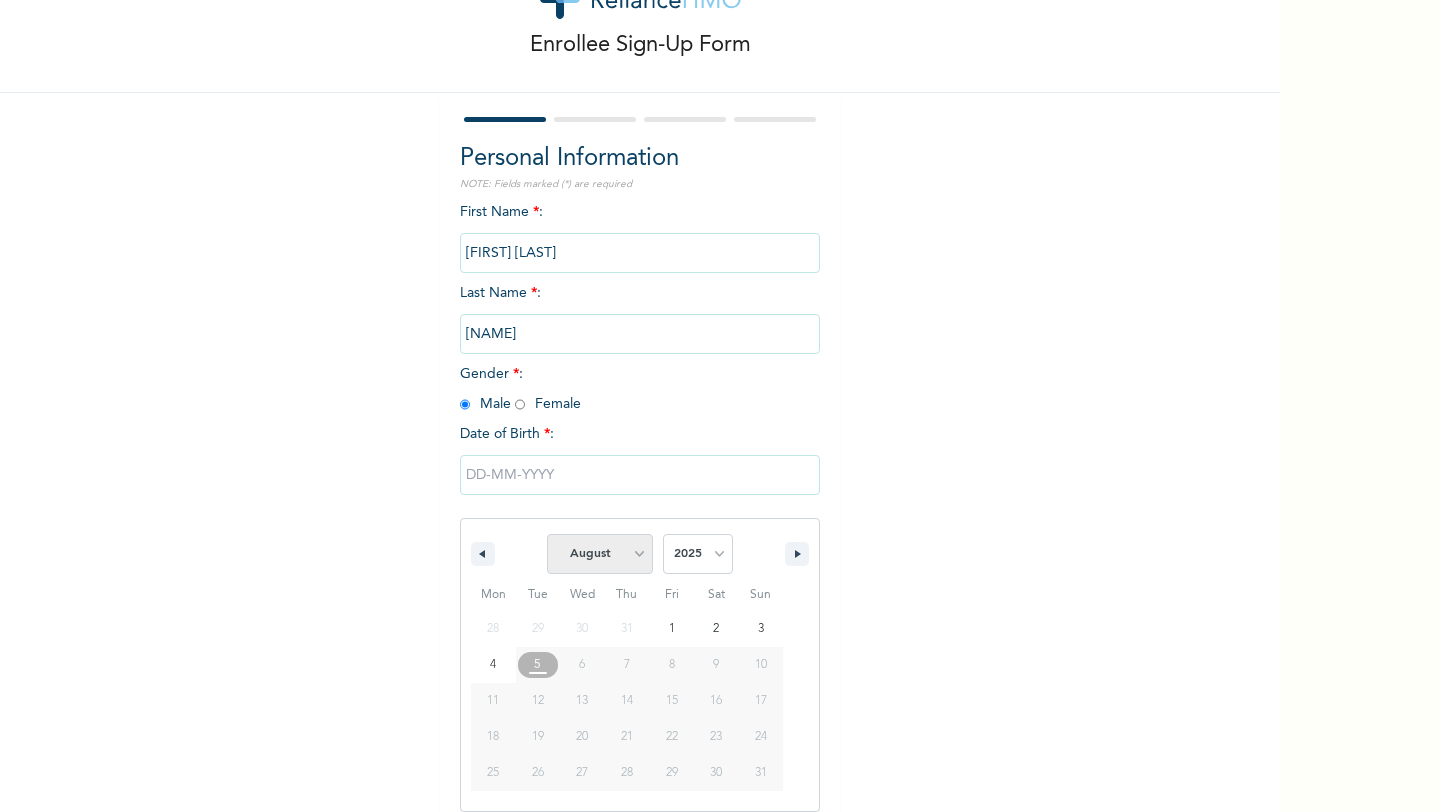 click on "January February March April May June July August September October November December" at bounding box center (600, 554) 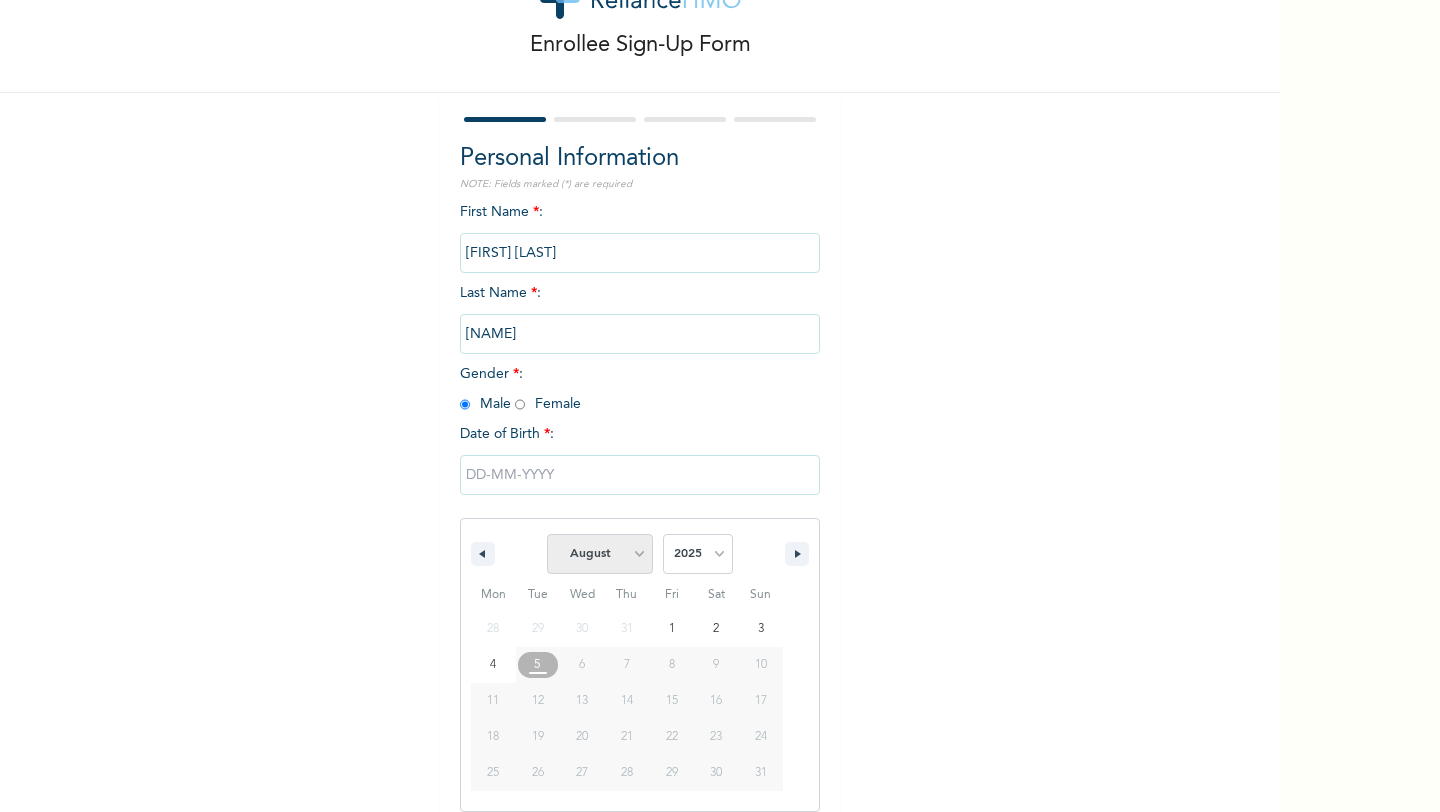 select on "3" 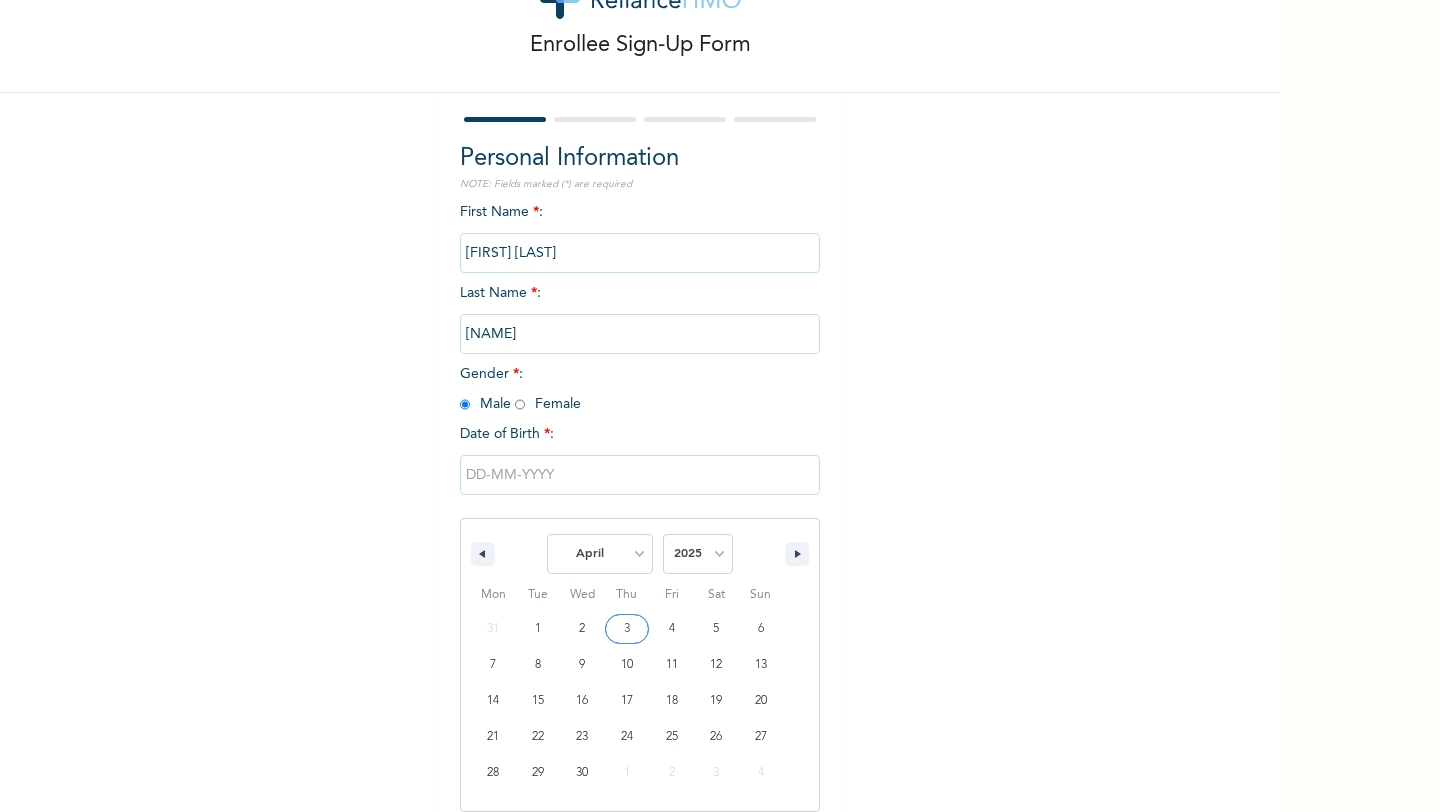 type on "[DATE]" 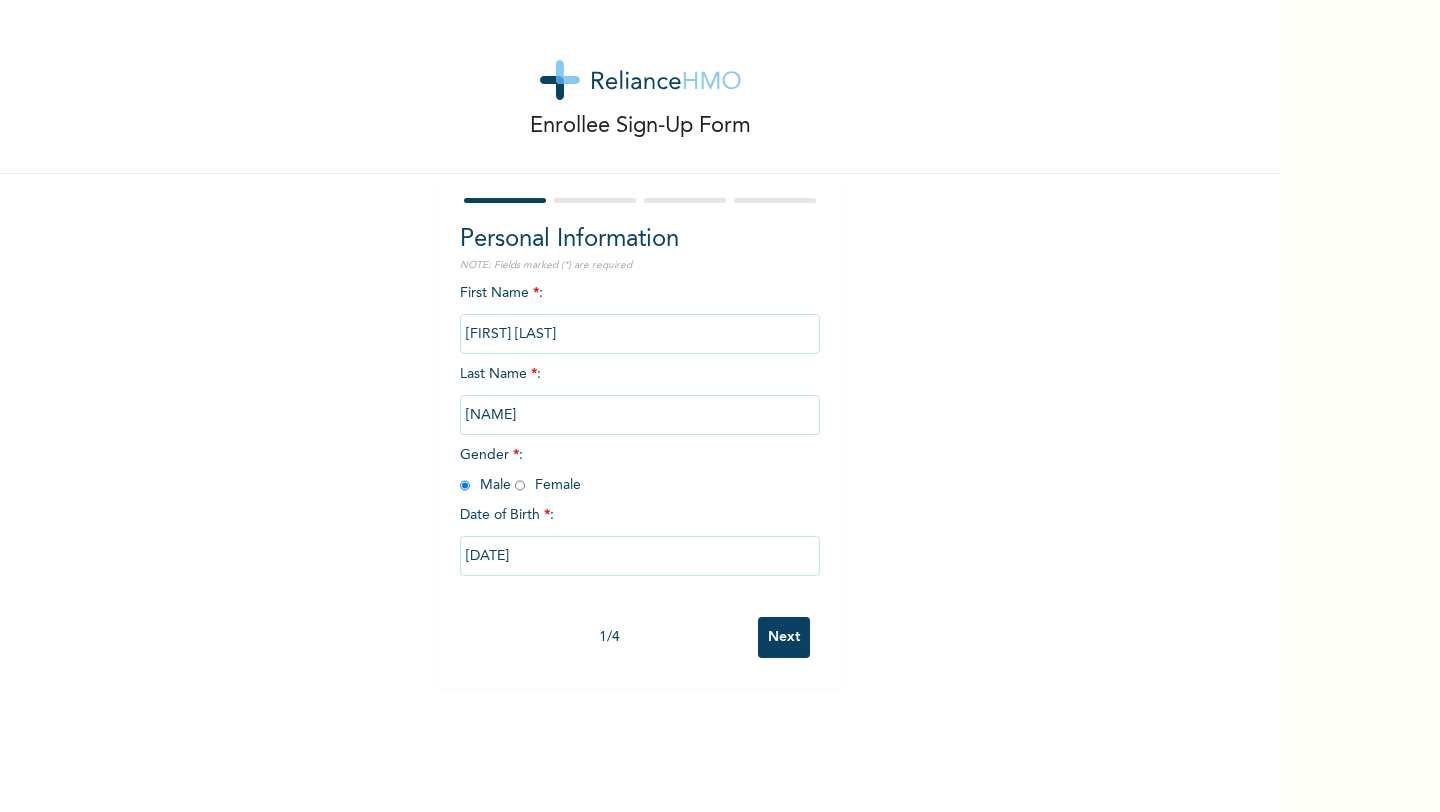 scroll, scrollTop: 0, scrollLeft: 0, axis: both 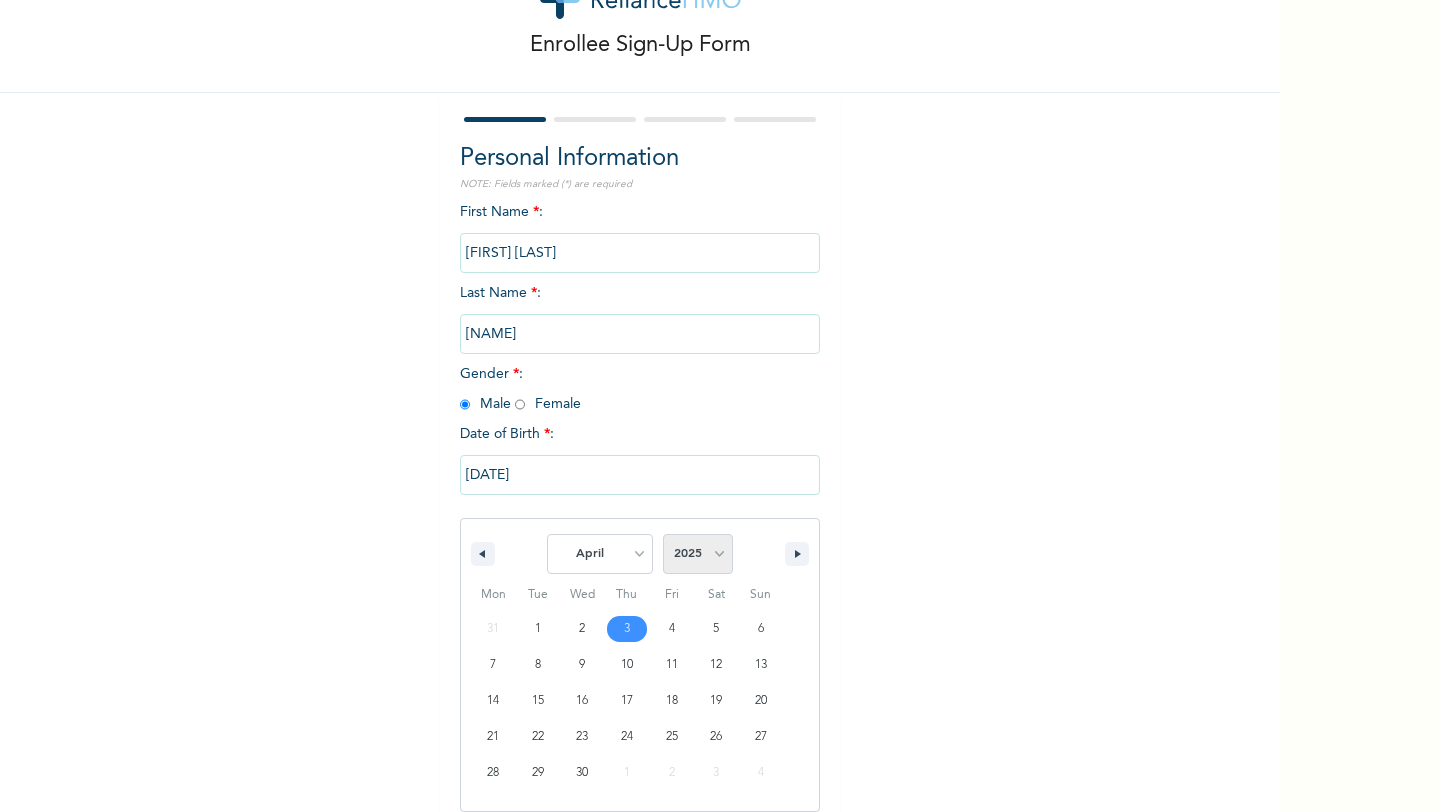 click on "2025 2024 2023 2022 2021 2020 2019 2018 2017 2016 2015 2014 2013 2012 2011 2010 2009 2008 2007 2006 2005 2004 2003 2002 2001 2000 1999 1998 1997 1996 1995 1994 1993 1992 1991 1990 1989 1988 1987 1986 1985 1984 1983 1982 1981 1980 1979 1978 1977 1976 1975 1974 1973 1972 1971 1970 1969 1968 1967 1966 1965 1964 1963 1962 1961 1960" at bounding box center (698, 554) 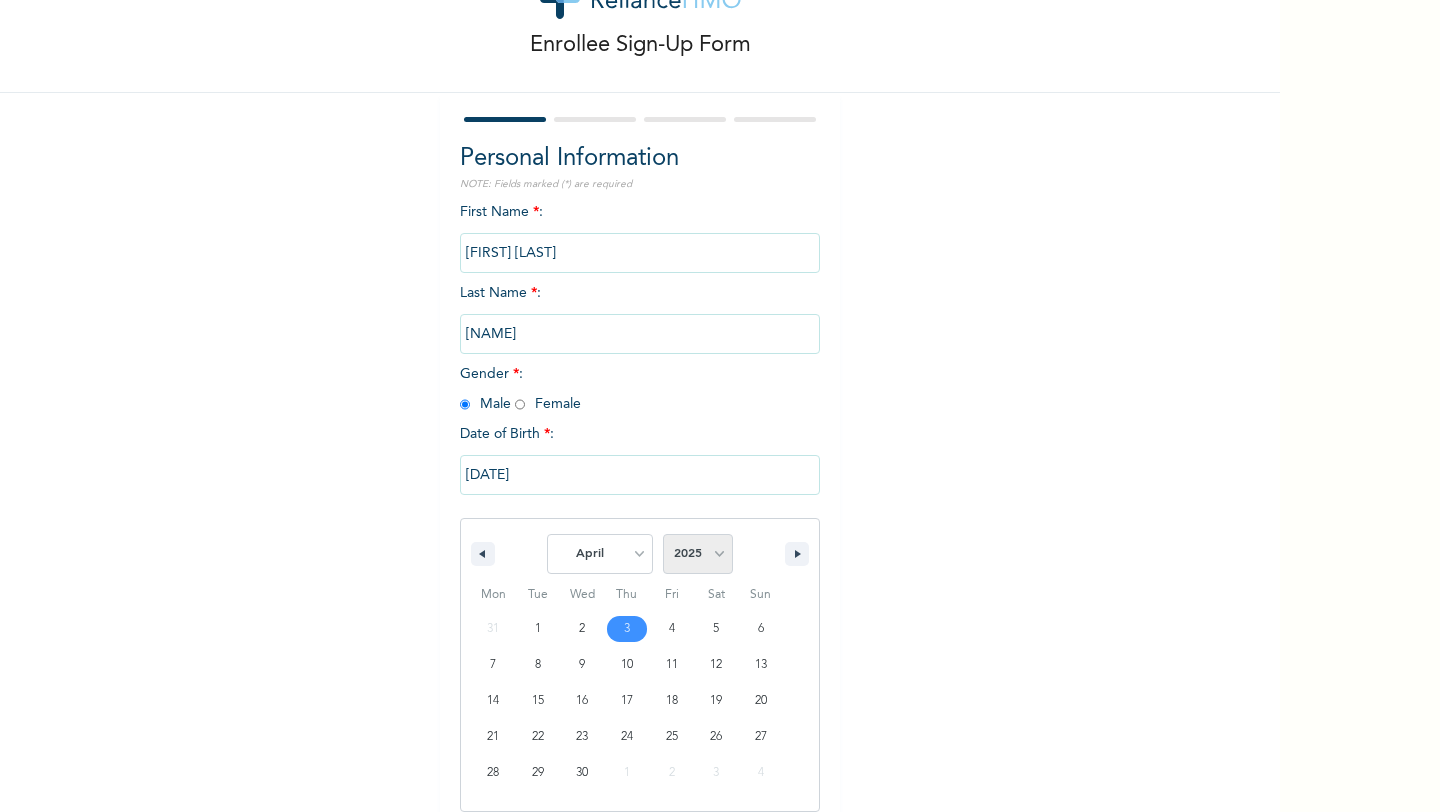 select on "1997" 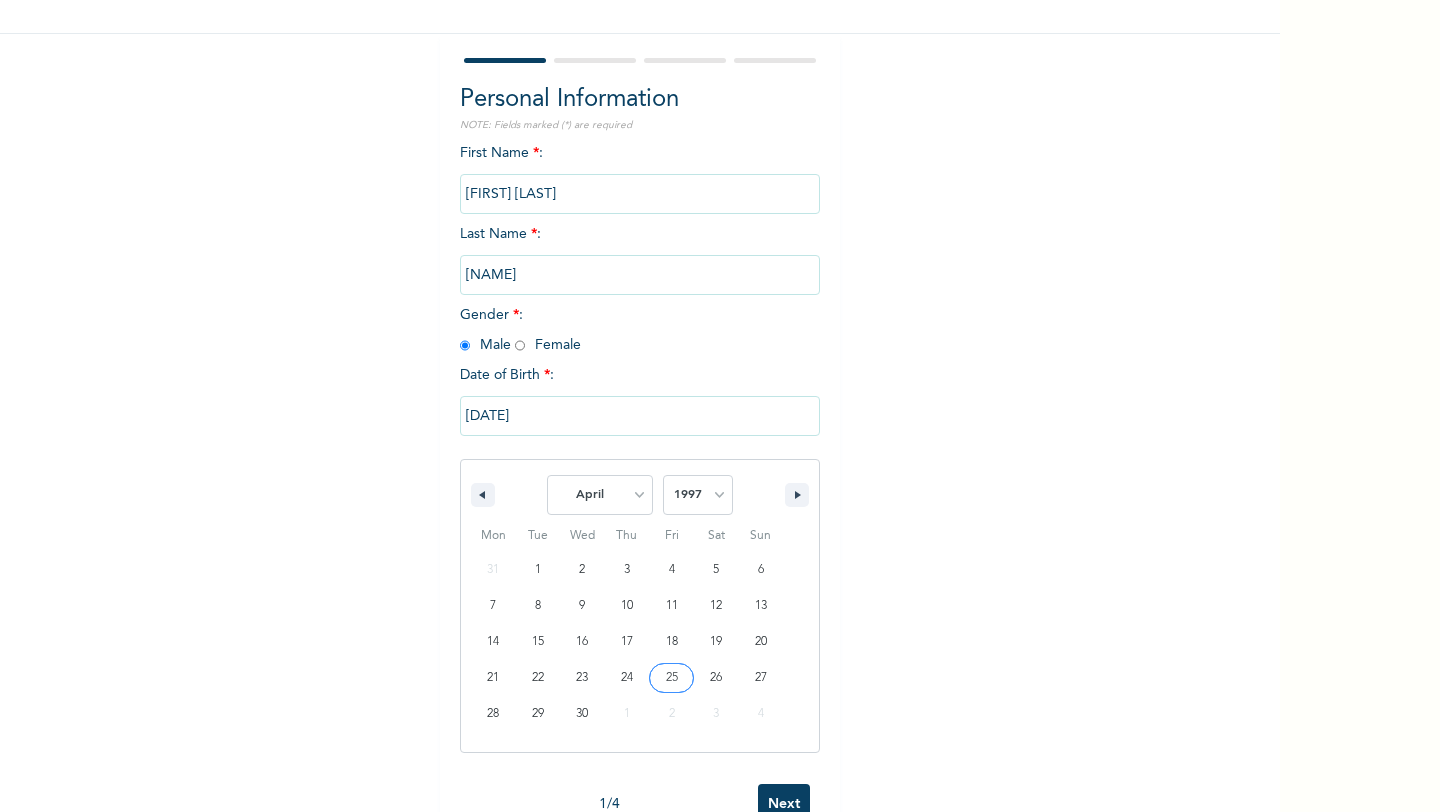 scroll, scrollTop: 183, scrollLeft: 0, axis: vertical 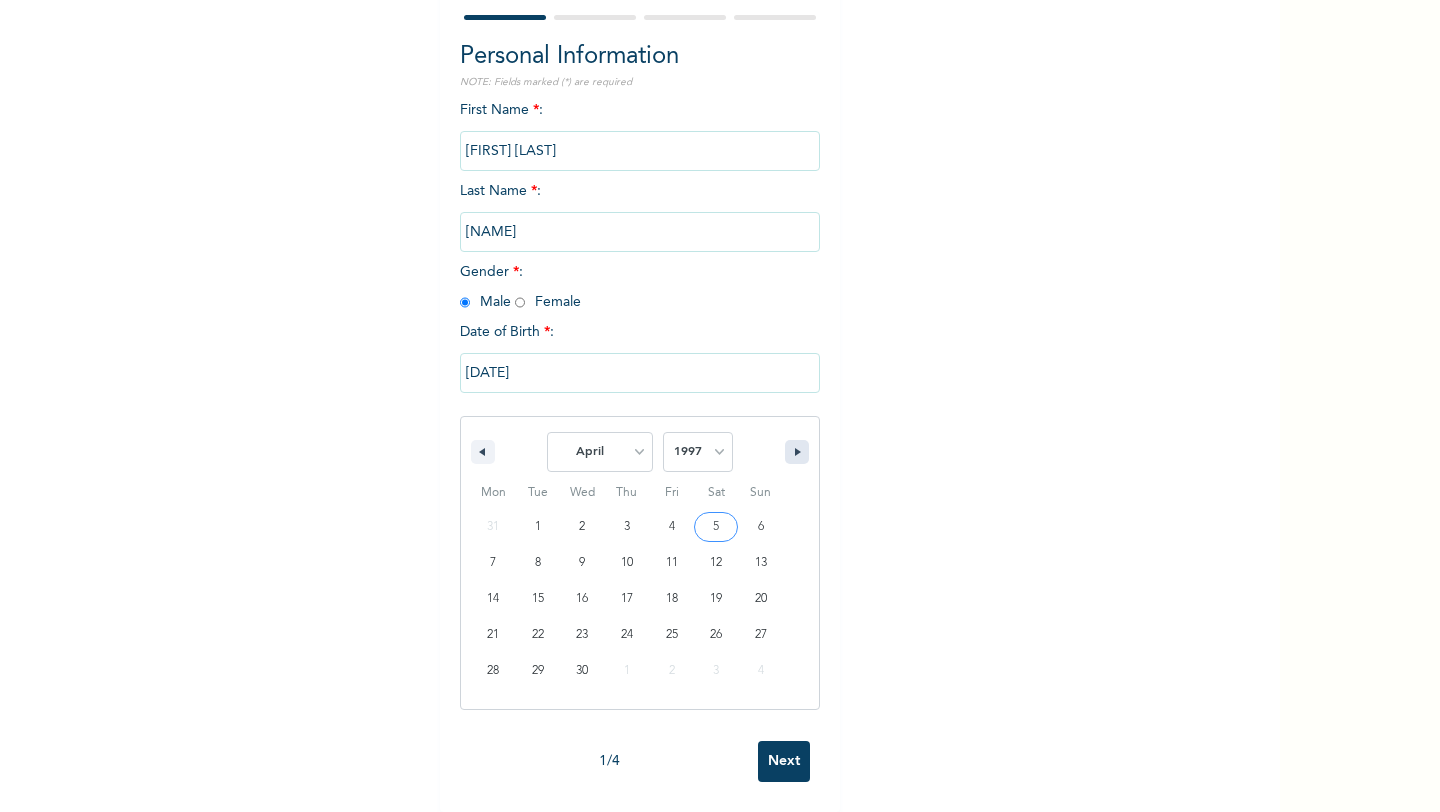 click at bounding box center (797, 452) 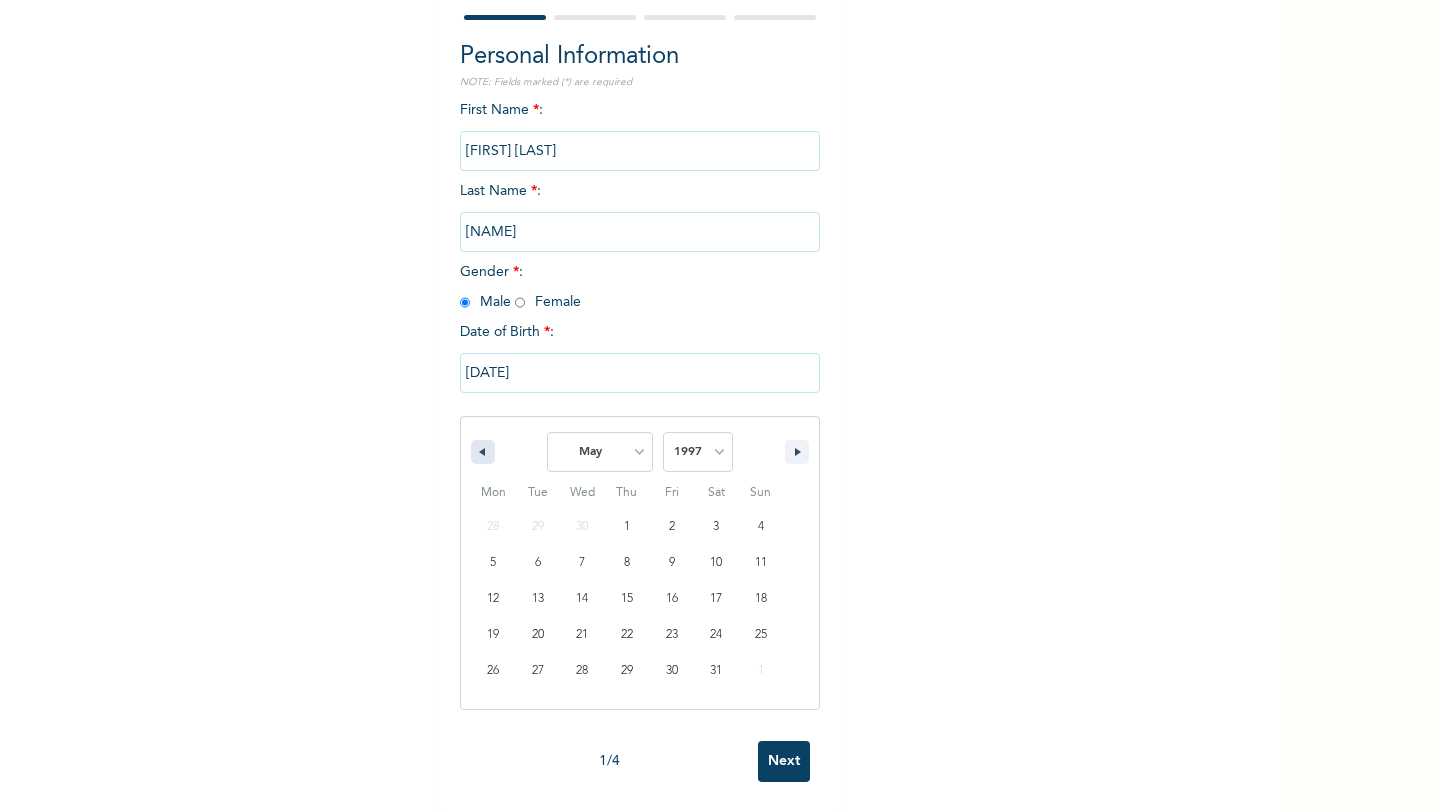 click at bounding box center (480, 452) 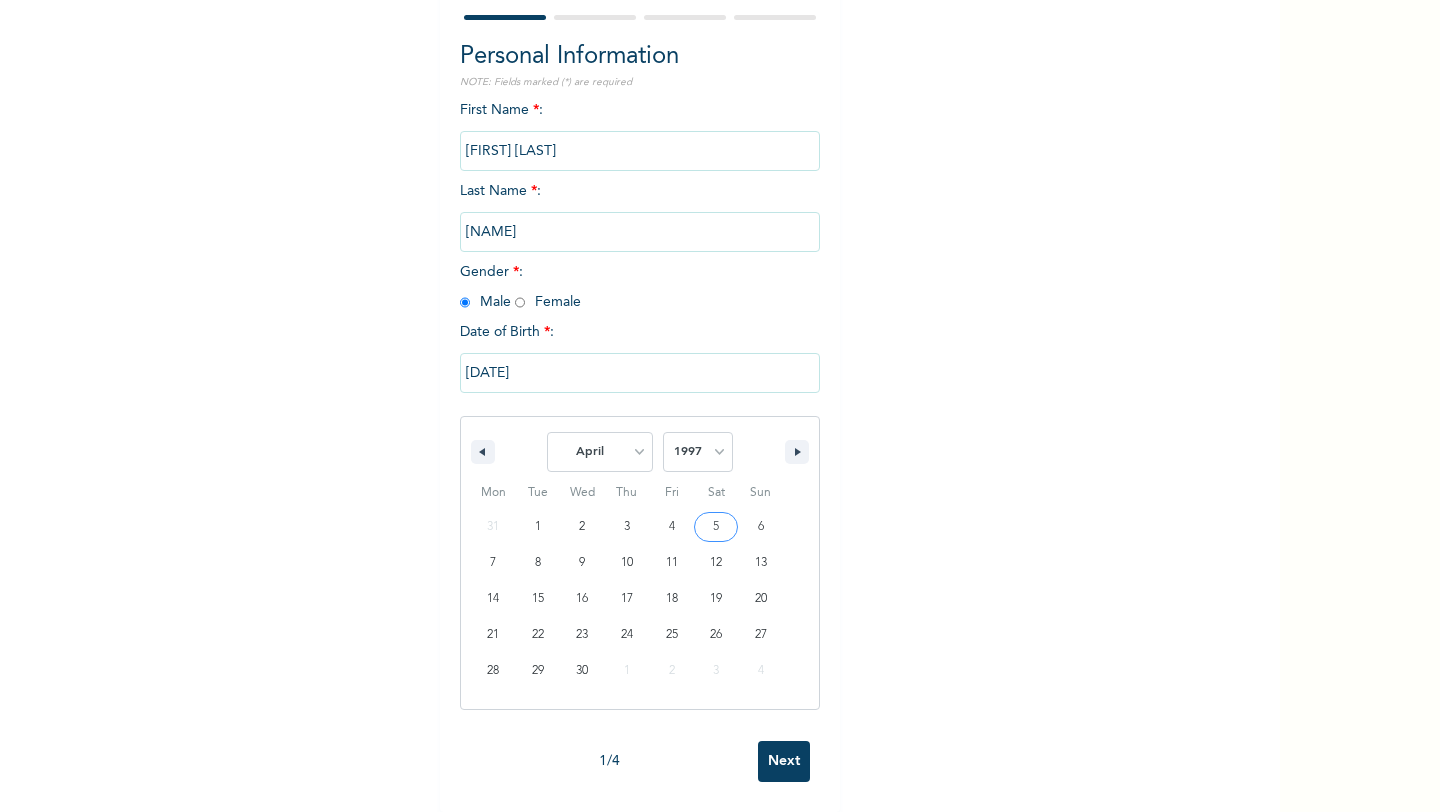 click on "[DATE]" at bounding box center [640, 373] 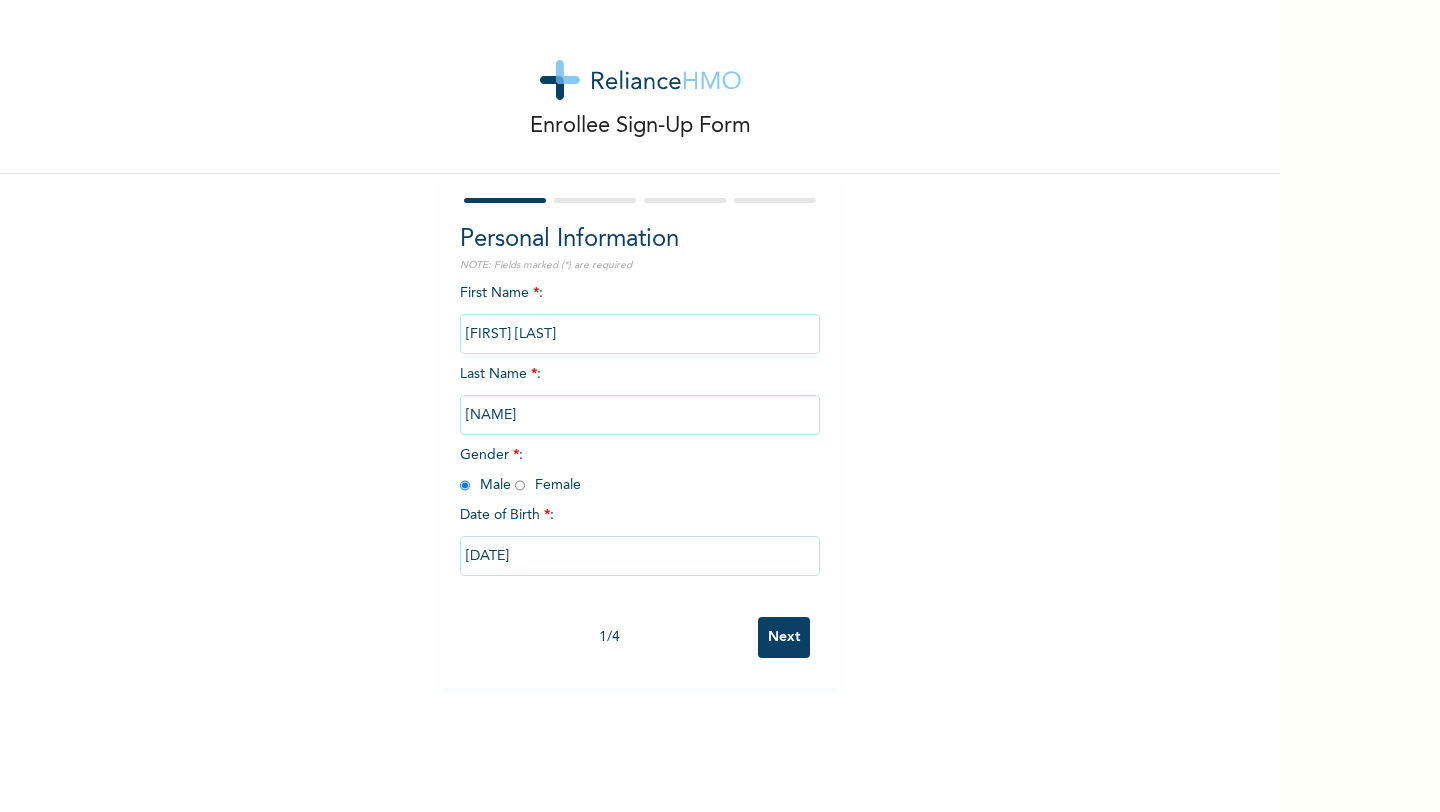 click on "[DATE]" at bounding box center [640, 556] 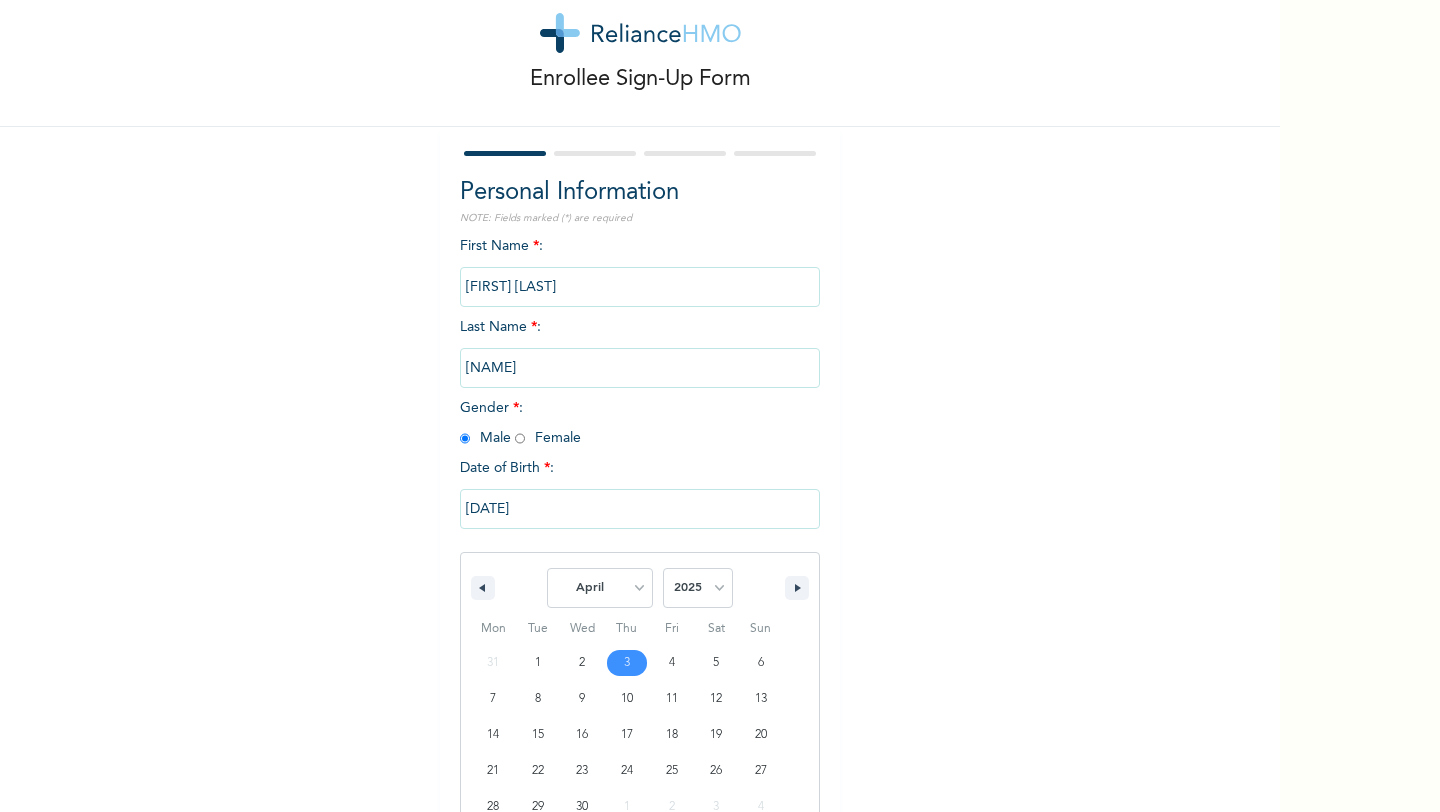 scroll, scrollTop: 81, scrollLeft: 0, axis: vertical 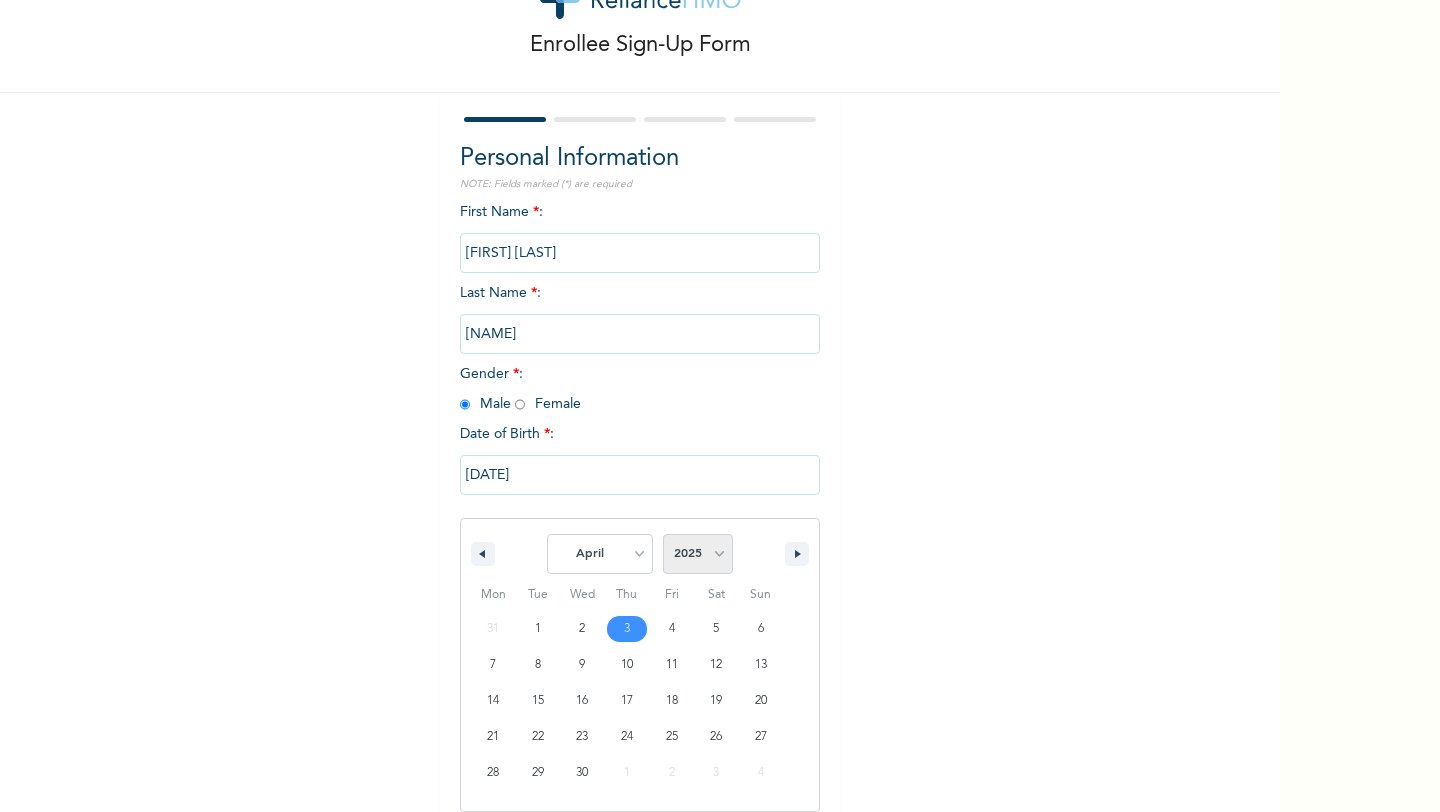 click on "2025 2024 2023 2022 2021 2020 2019 2018 2017 2016 2015 2014 2013 2012 2011 2010 2009 2008 2007 2006 2005 2004 2003 2002 2001 2000 1999 1998 1997 1996 1995 1994 1993 1992 1991 1990 1989 1988 1987 1986 1985 1984 1983 1982 1981 1980 1979 1978 1977 1976 1975 1974 1973 1972 1971 1970 1969 1968 1967 1966 1965 1964 1963 1962 1961 1960" at bounding box center [698, 554] 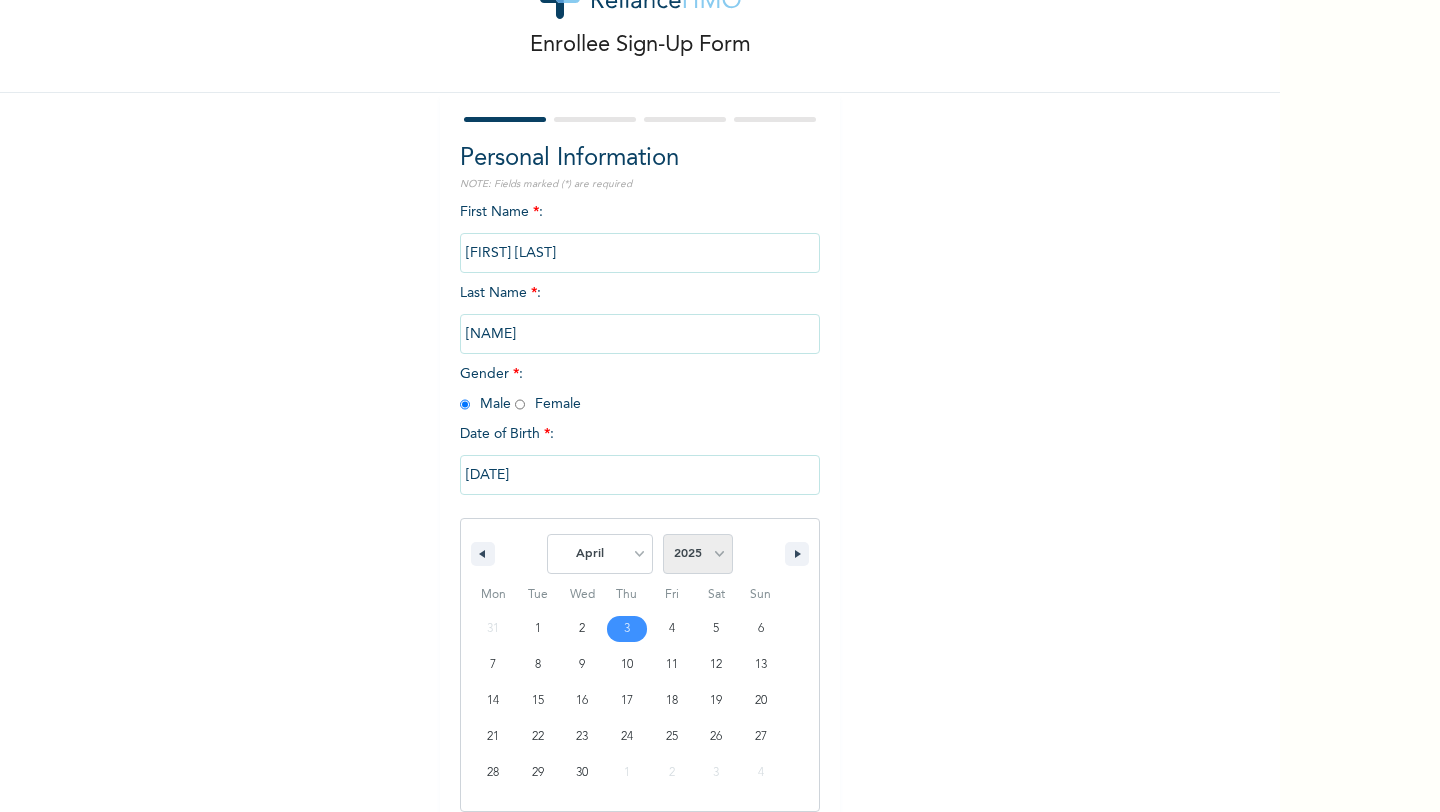 select on "1997" 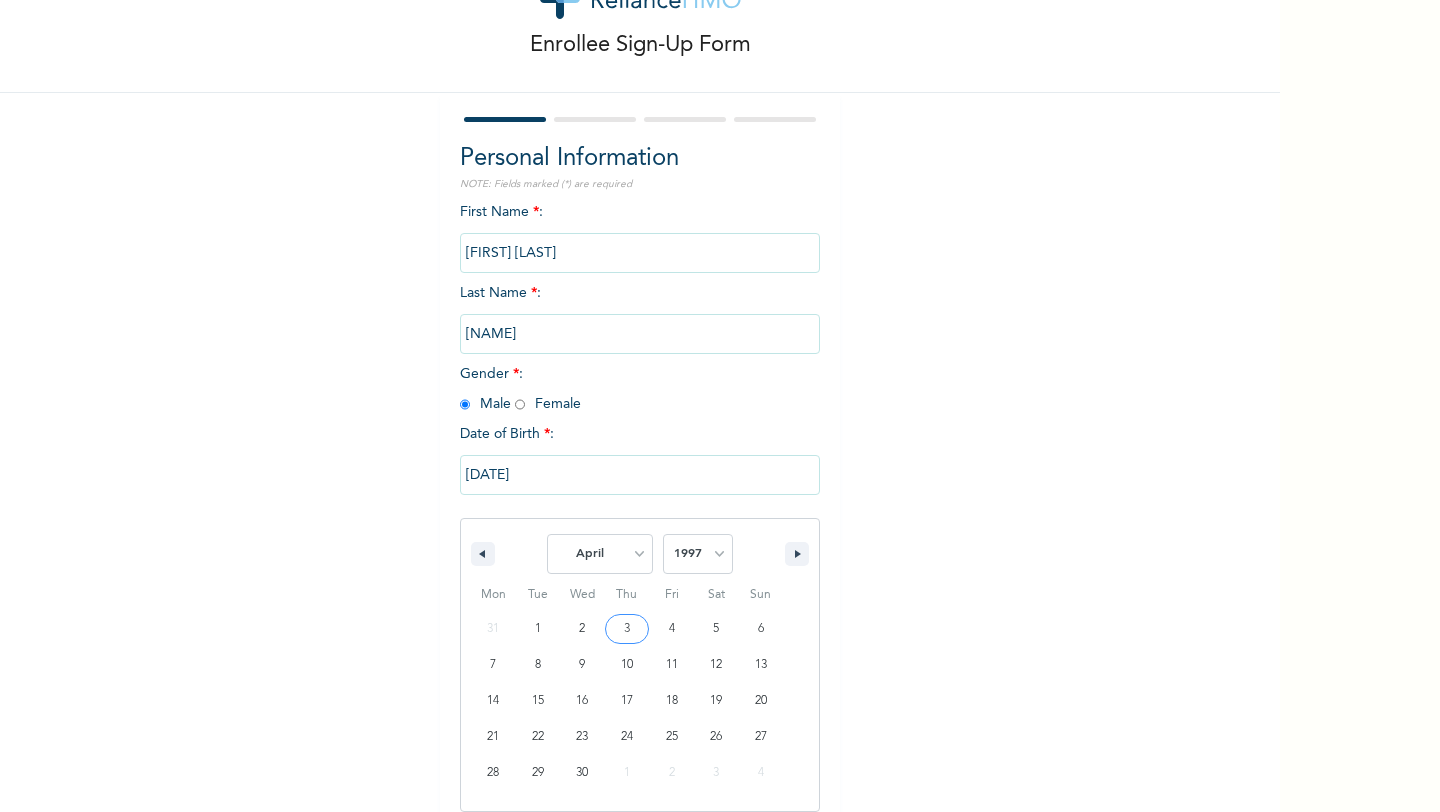 click on "[DATE]" at bounding box center (640, 475) 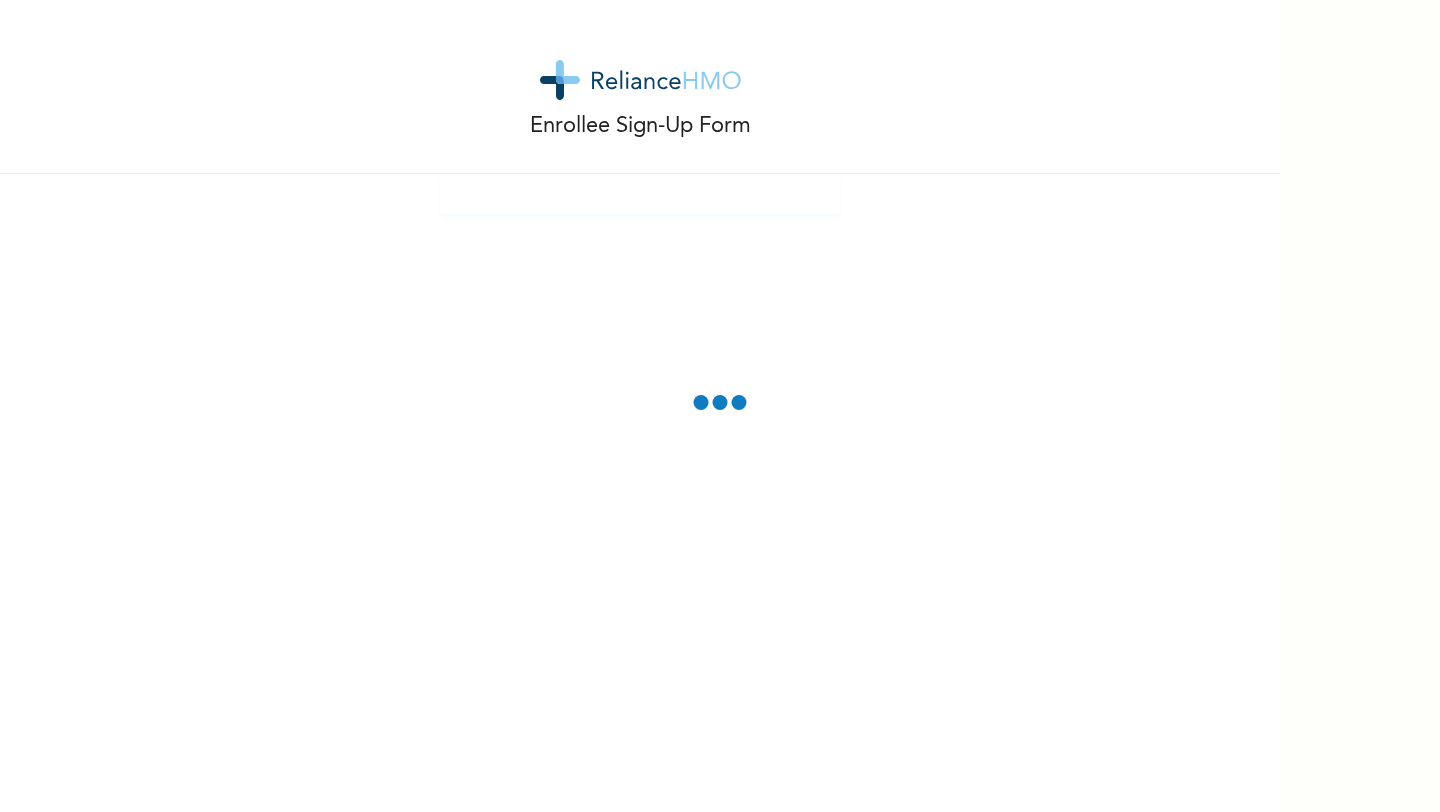 scroll, scrollTop: 0, scrollLeft: 0, axis: both 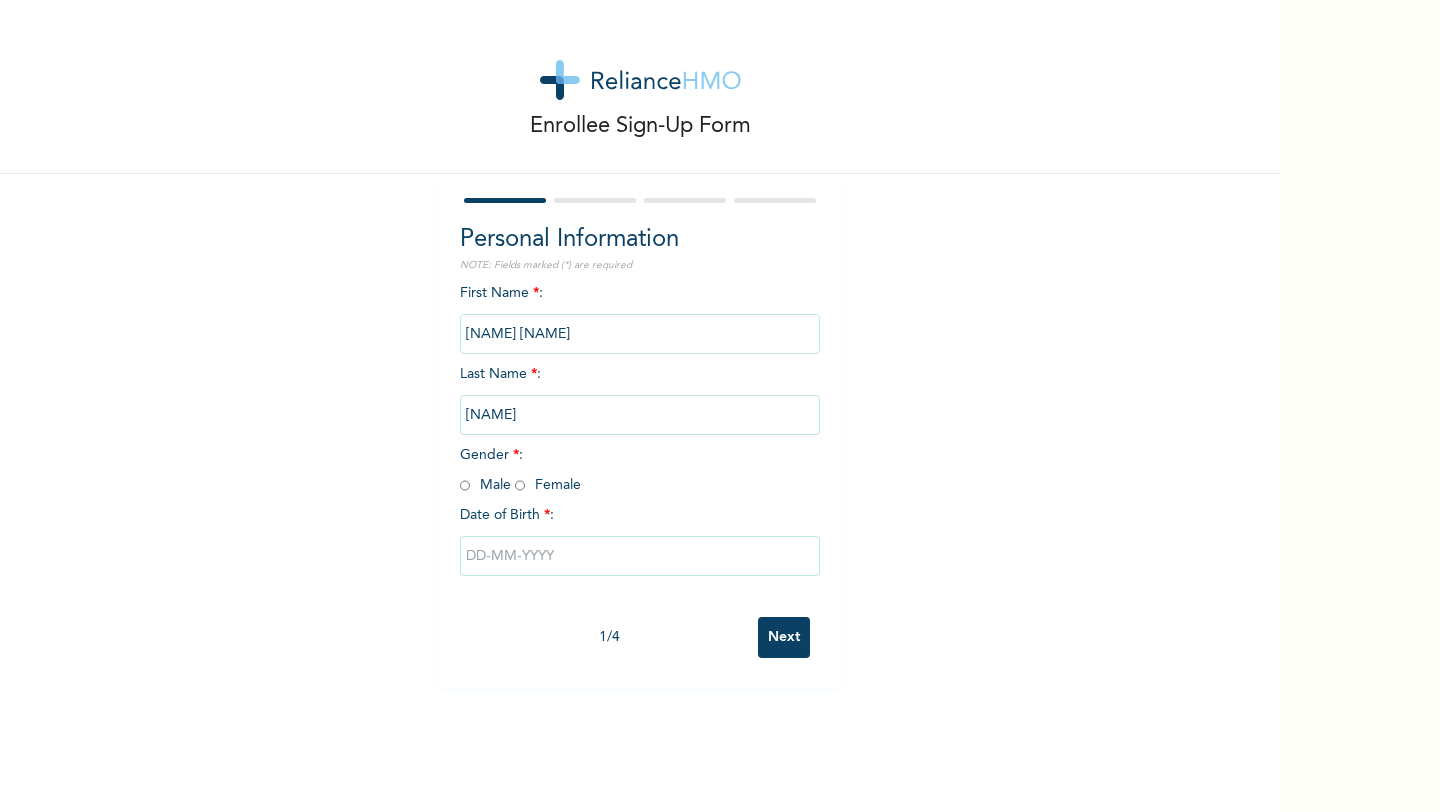 click at bounding box center (465, 485) 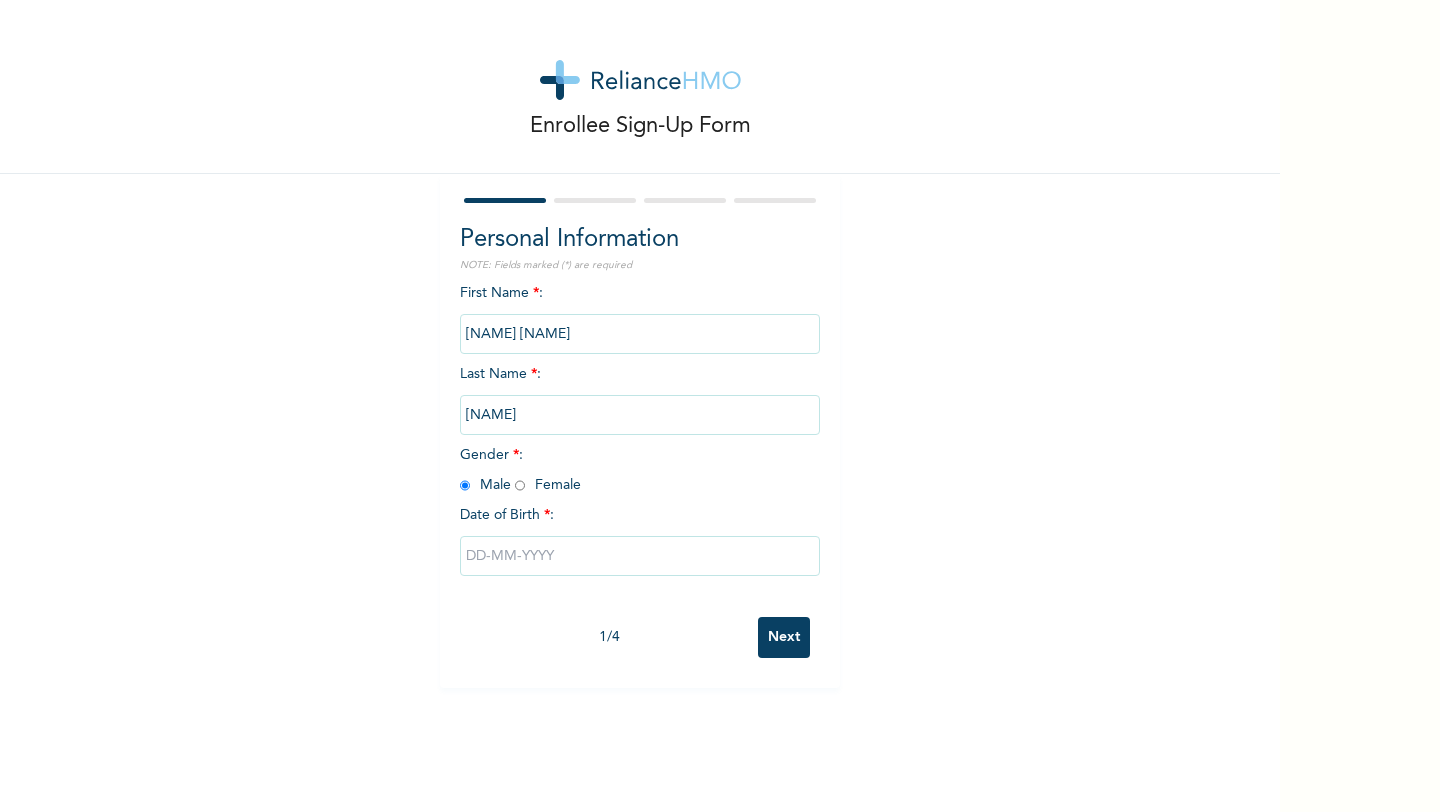 radio on "true" 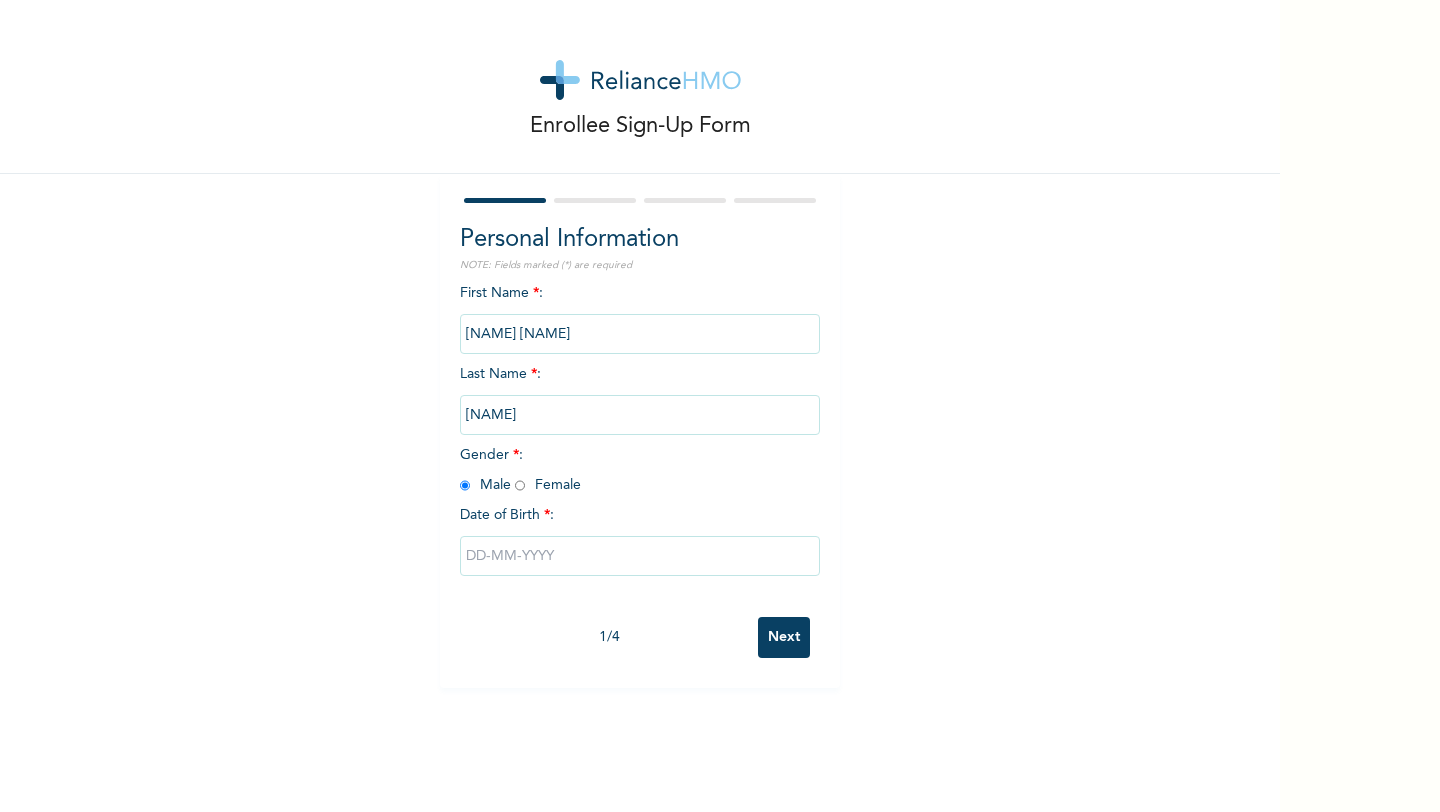 click at bounding box center [640, 556] 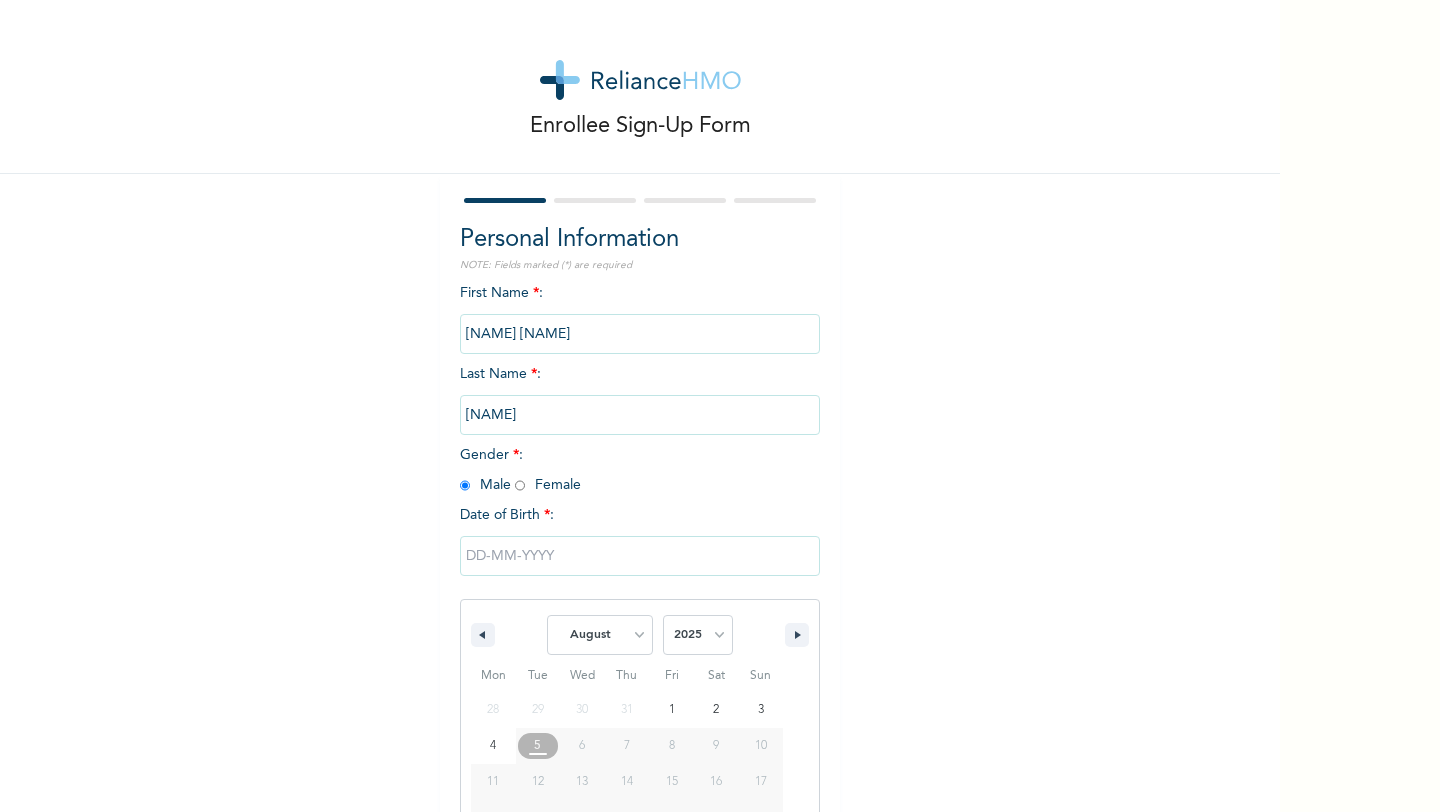 scroll, scrollTop: 81, scrollLeft: 0, axis: vertical 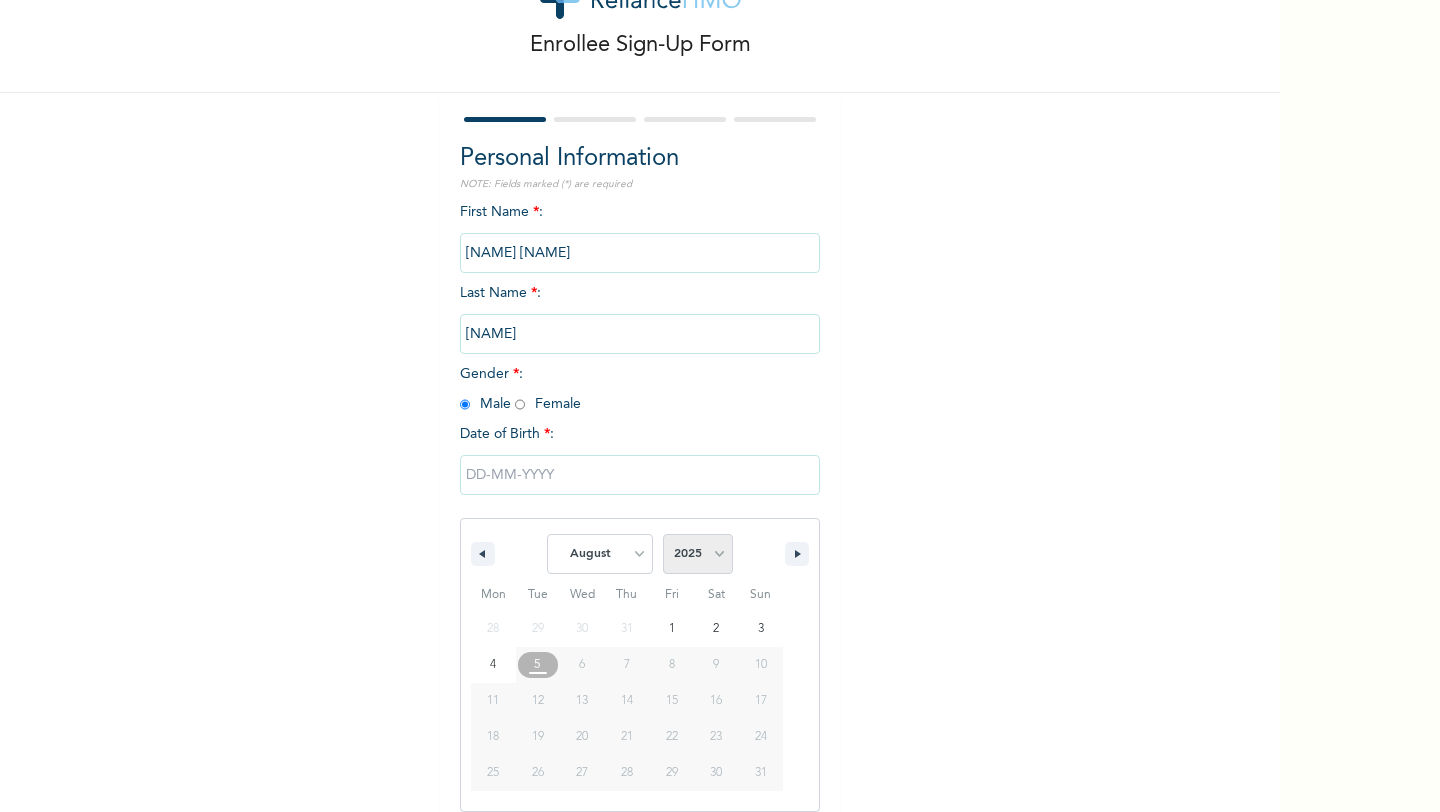 click on "2025 2024 2023 2022 2021 2020 2019 2018 2017 2016 2015 2014 2013 2012 2011 2010 2009 2008 2007 2006 2005 2004 2003 2002 2001 2000 1999 1998 1997 1996 1995 1994 1993 1992 1991 1990 1989 1988 1987 1986 1985 1984 1983 1982 1981 1980 1979 1978 1977 1976 1975 1974 1973 1972 1971 1970 1969 1968 1967 1966 1965 1964 1963 1962 1961 1960" at bounding box center (698, 554) 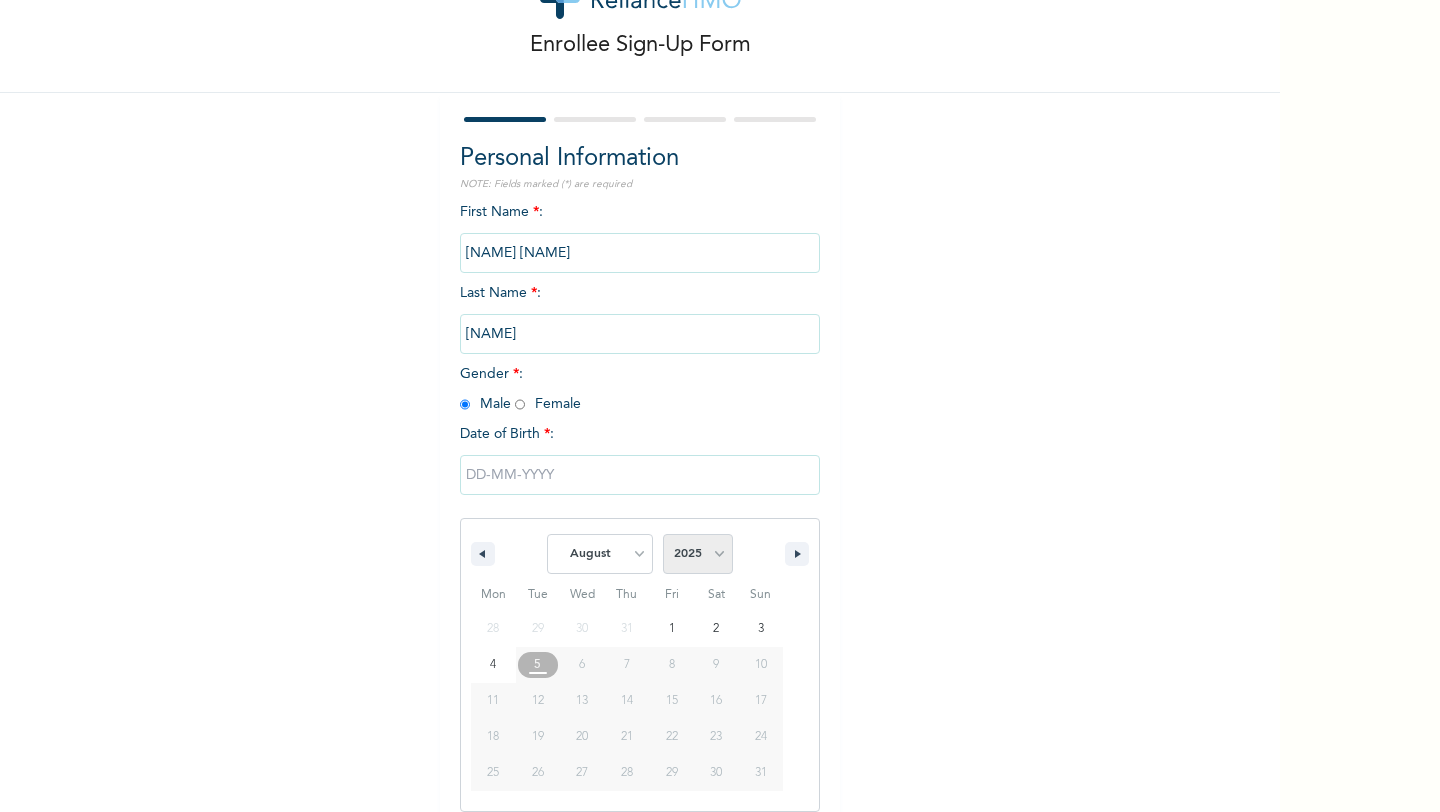 select on "1997" 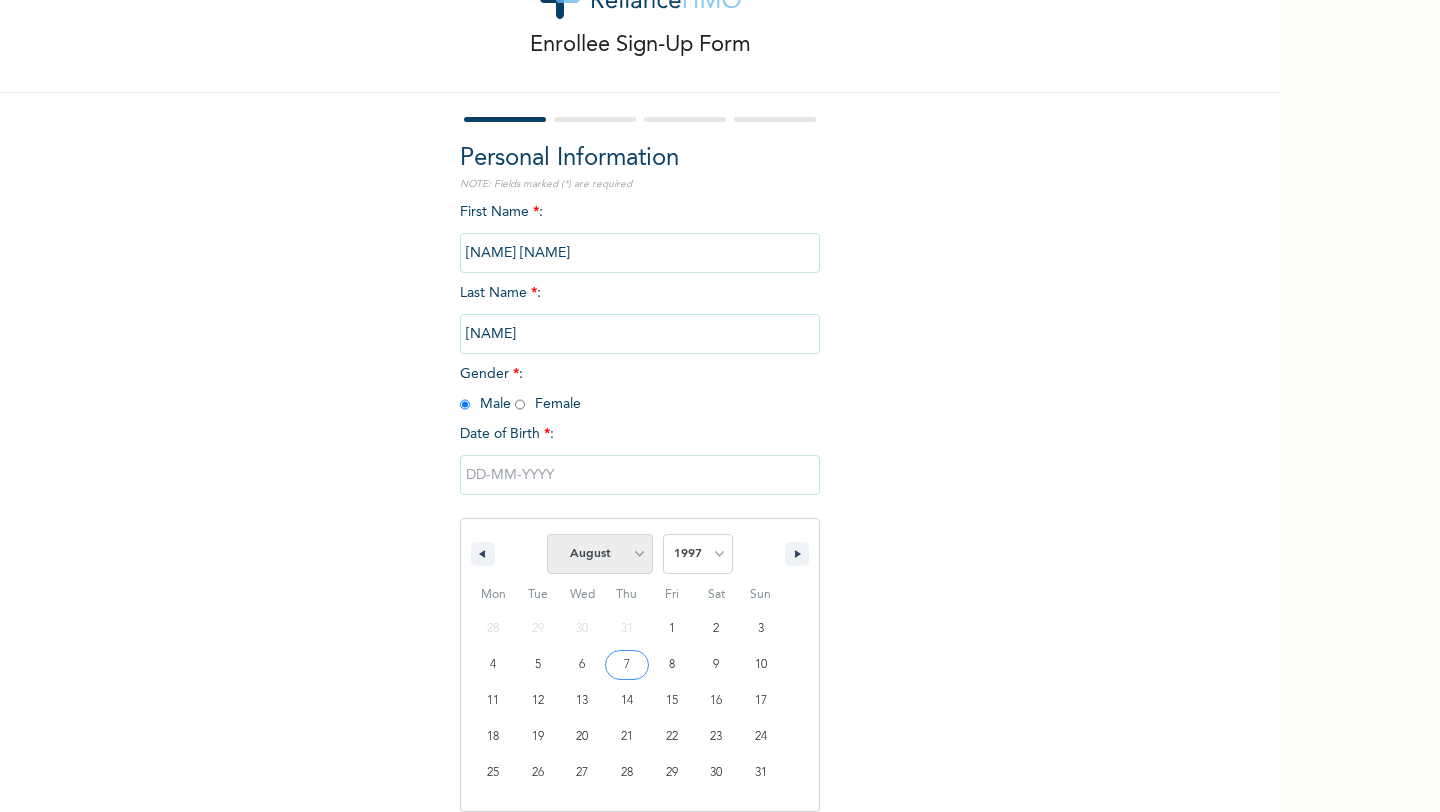 click on "January February March April May June July August September October November December" at bounding box center [600, 554] 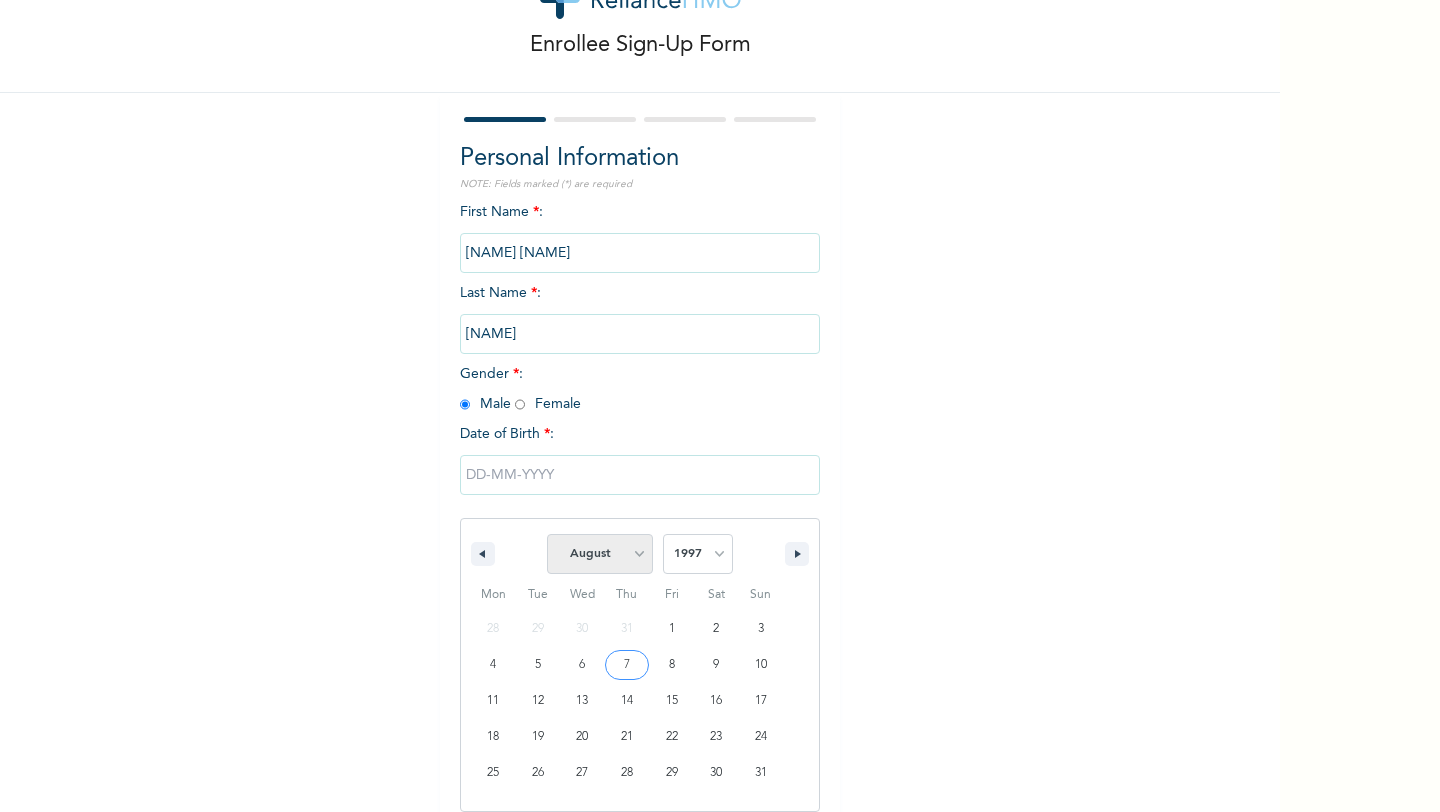 select on "3" 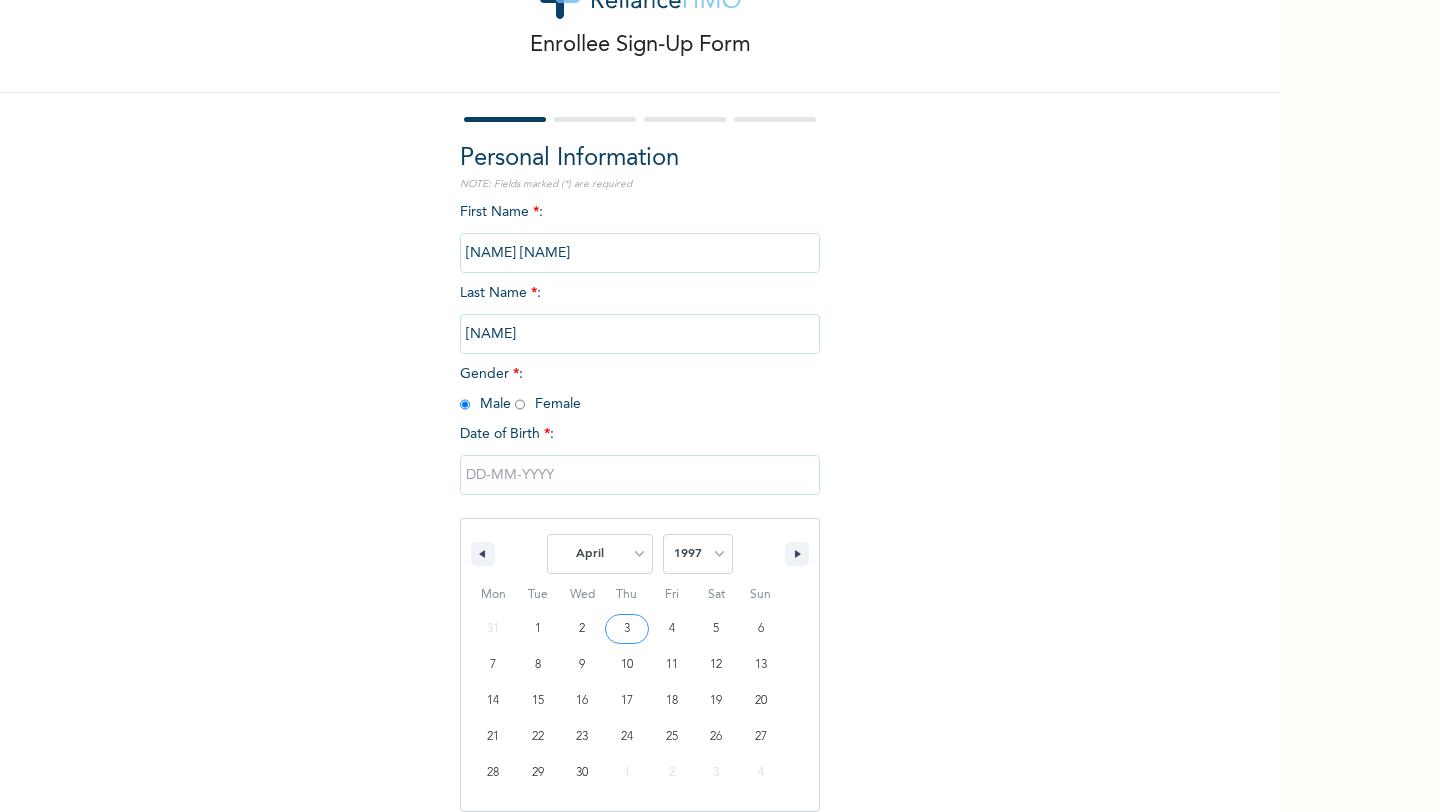 type on "[DATE]" 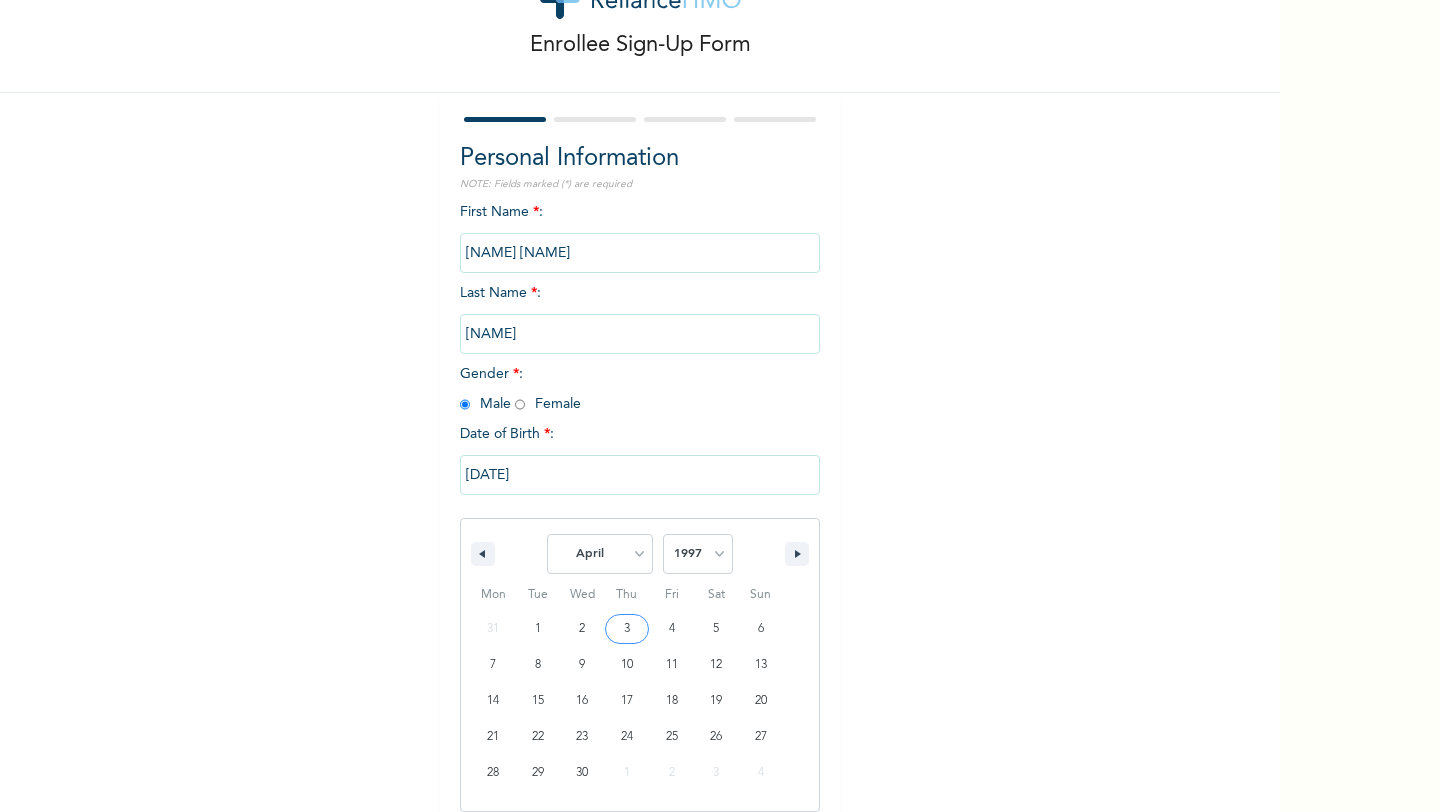 scroll, scrollTop: 0, scrollLeft: 0, axis: both 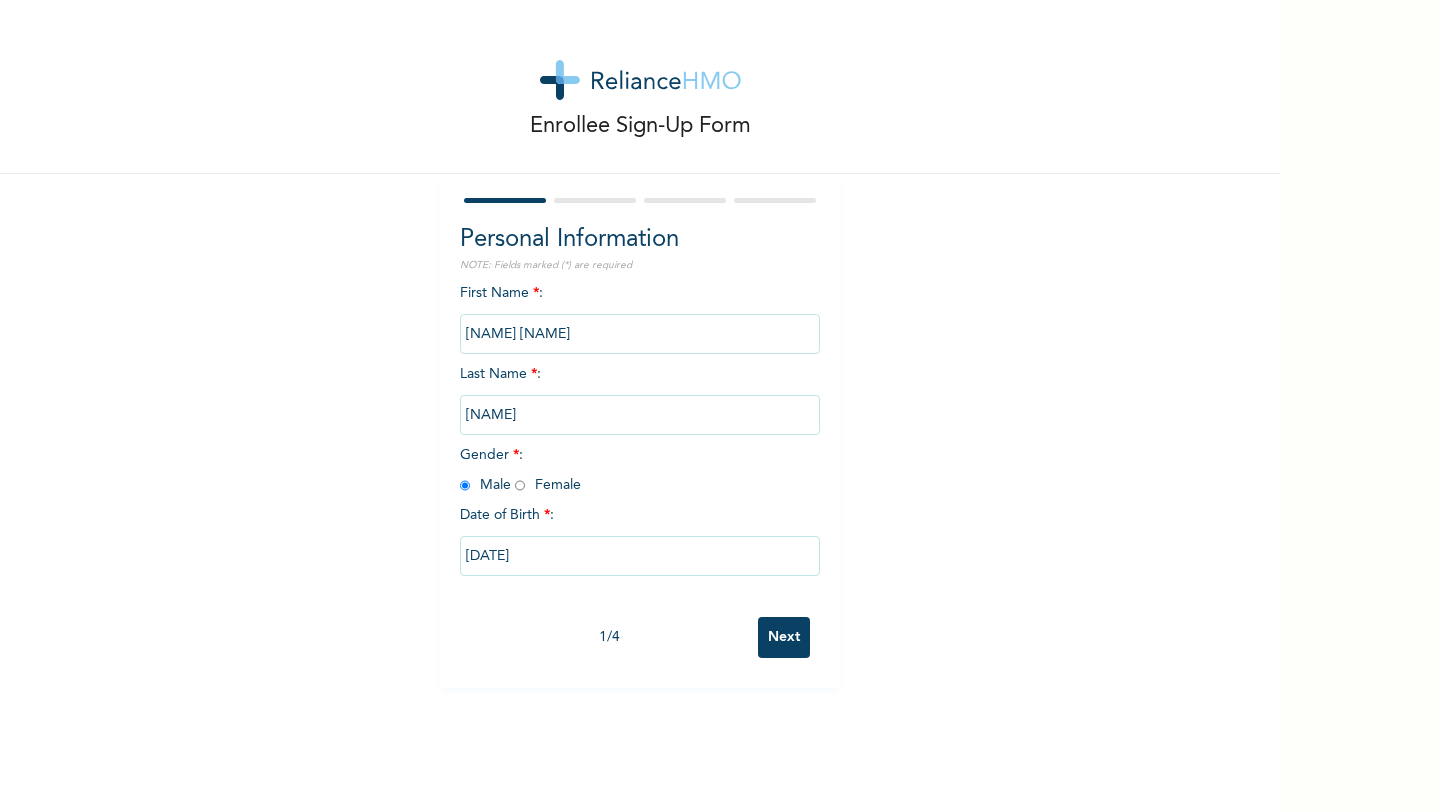 click on "Next" at bounding box center [784, 637] 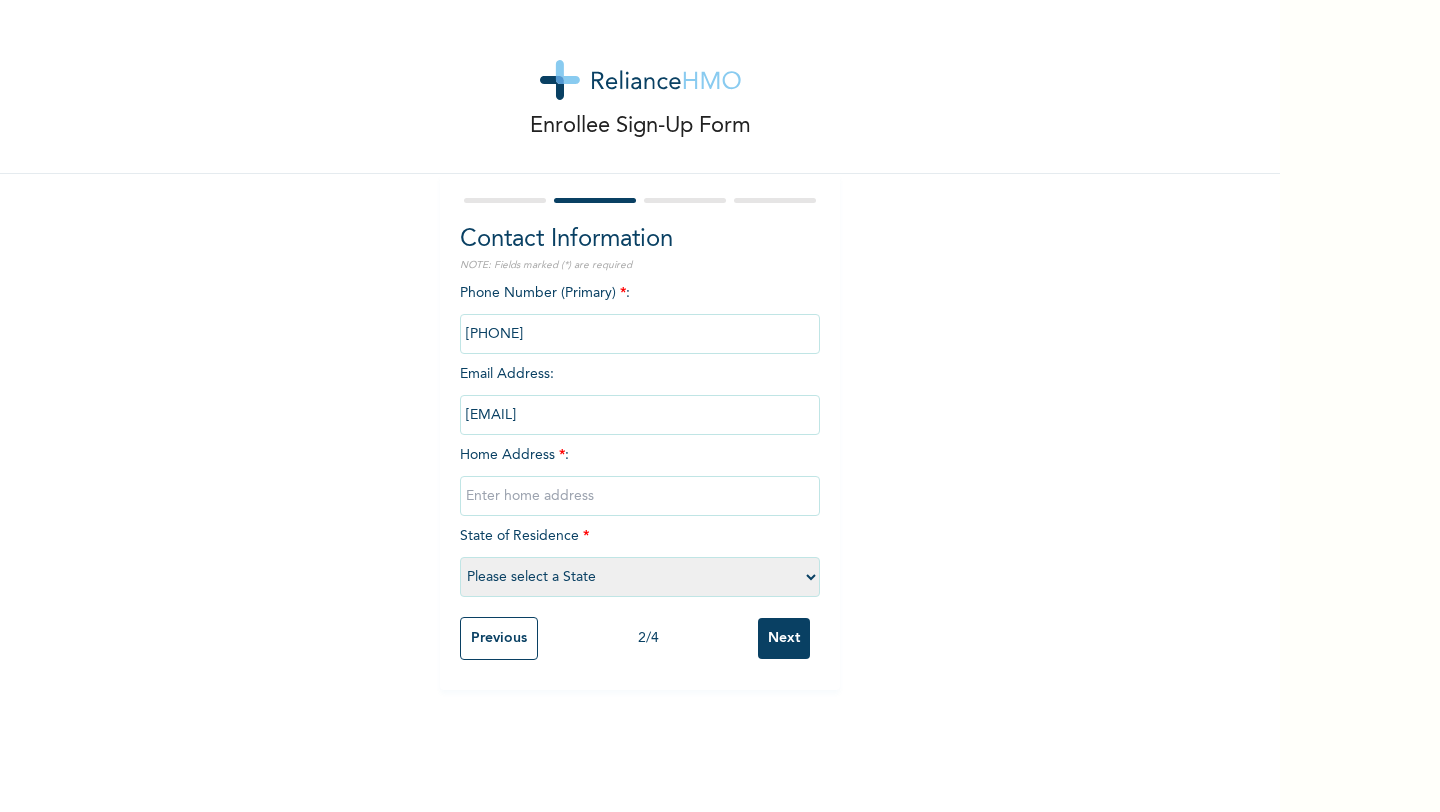 click at bounding box center (640, 496) 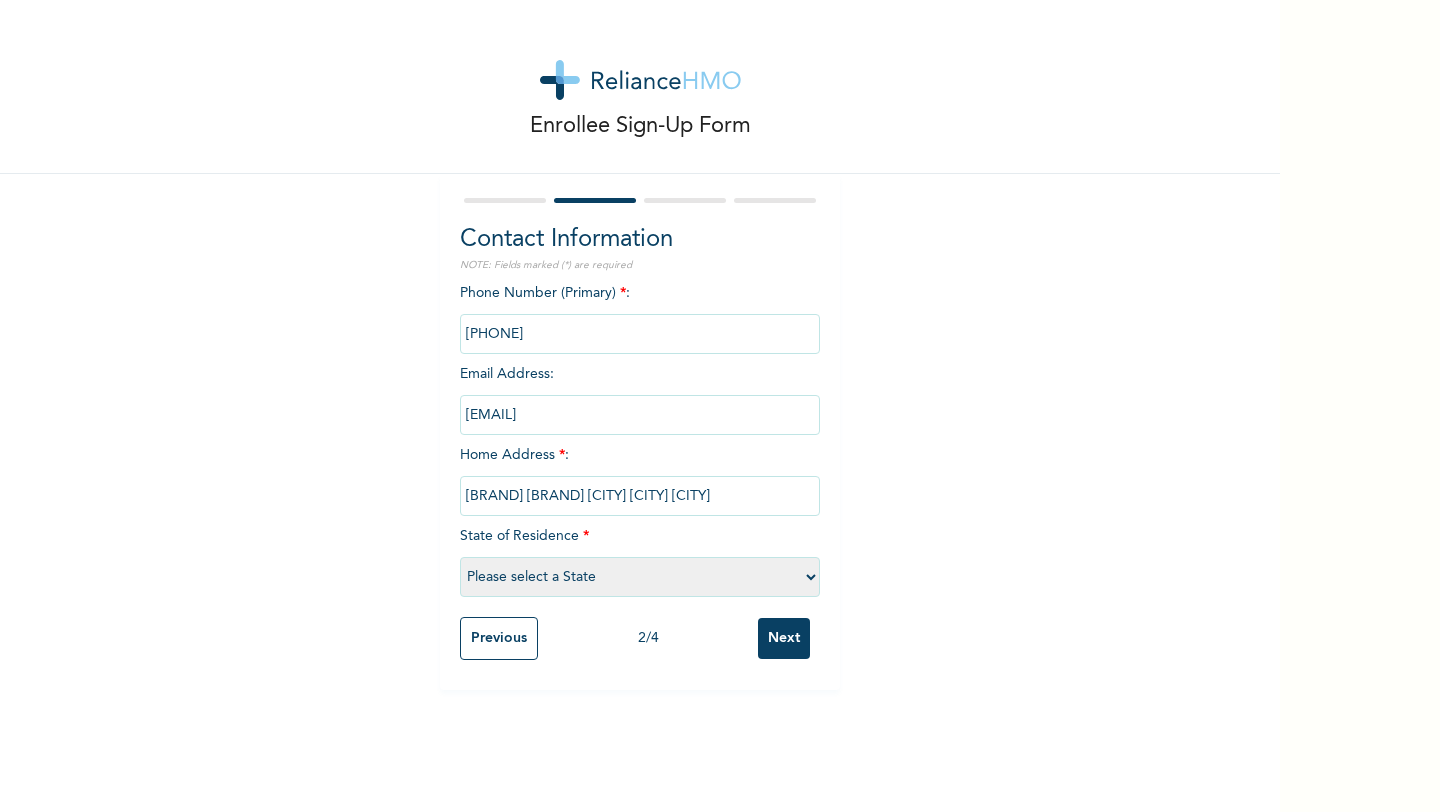 type on "Graceland Estate Akowonjo Lagos" 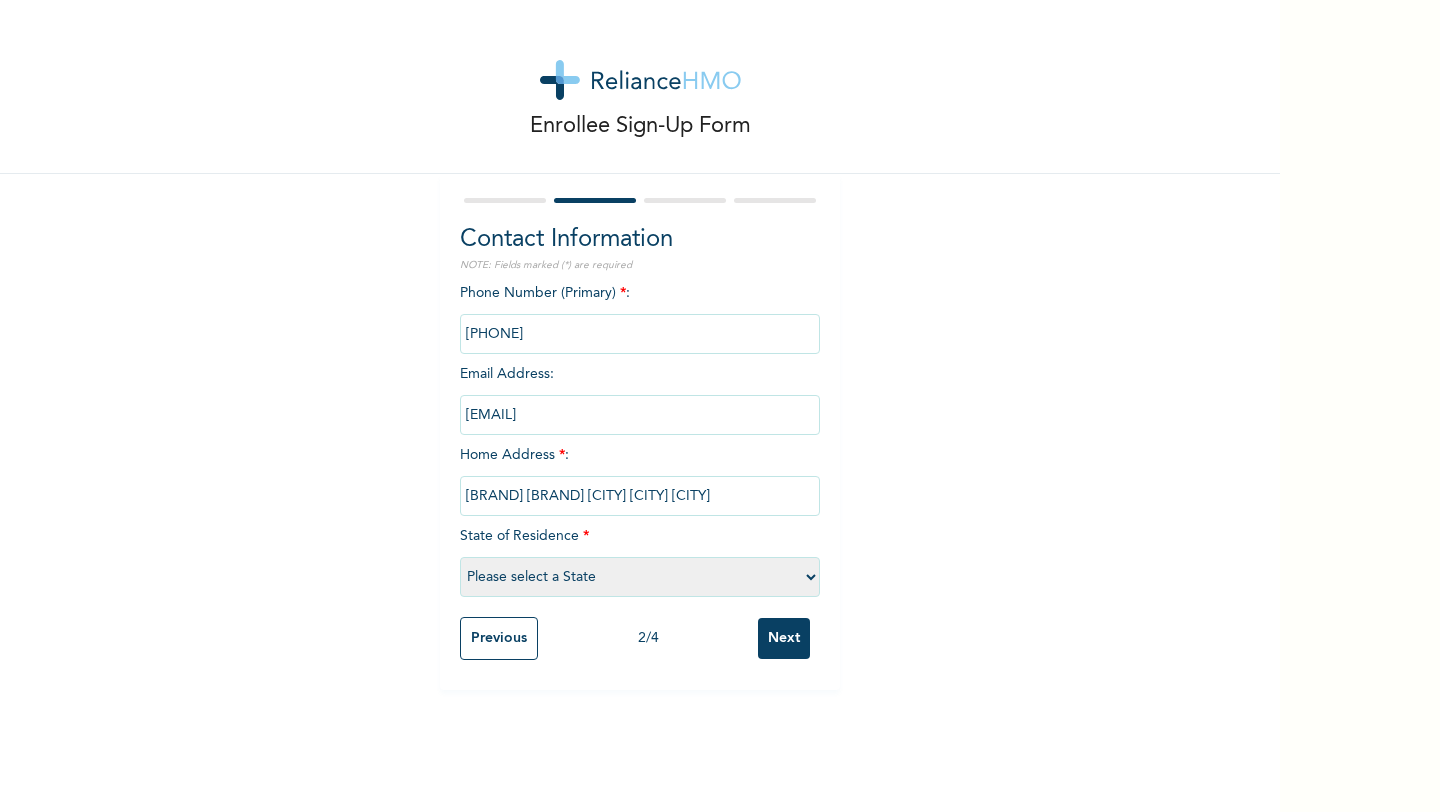 click on "Please select a State Abia Abuja (FCT) Adamawa Akwa Ibom Anambra Bauchi Bayelsa Benue Borno Cross River Delta Ebonyi Edo Ekiti Enugu Gombe Imo Jigawa Kaduna Kano Katsina Kebbi Kogi Kwara Lagos Nasarawa Niger Ogun Ondo Osun Oyo Plateau Rivers Sokoto Taraba Yobe Zamfara" at bounding box center [640, 577] 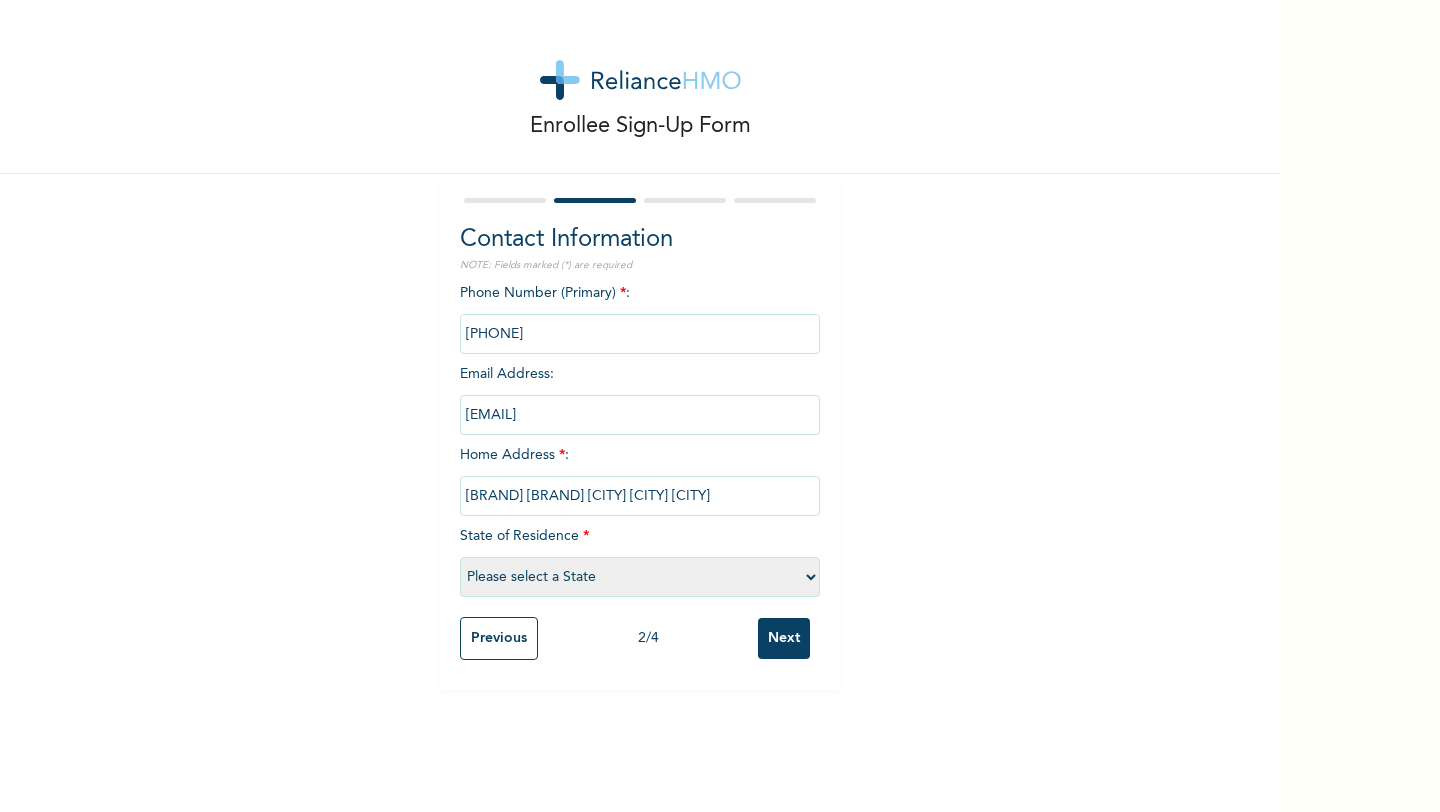 select on "25" 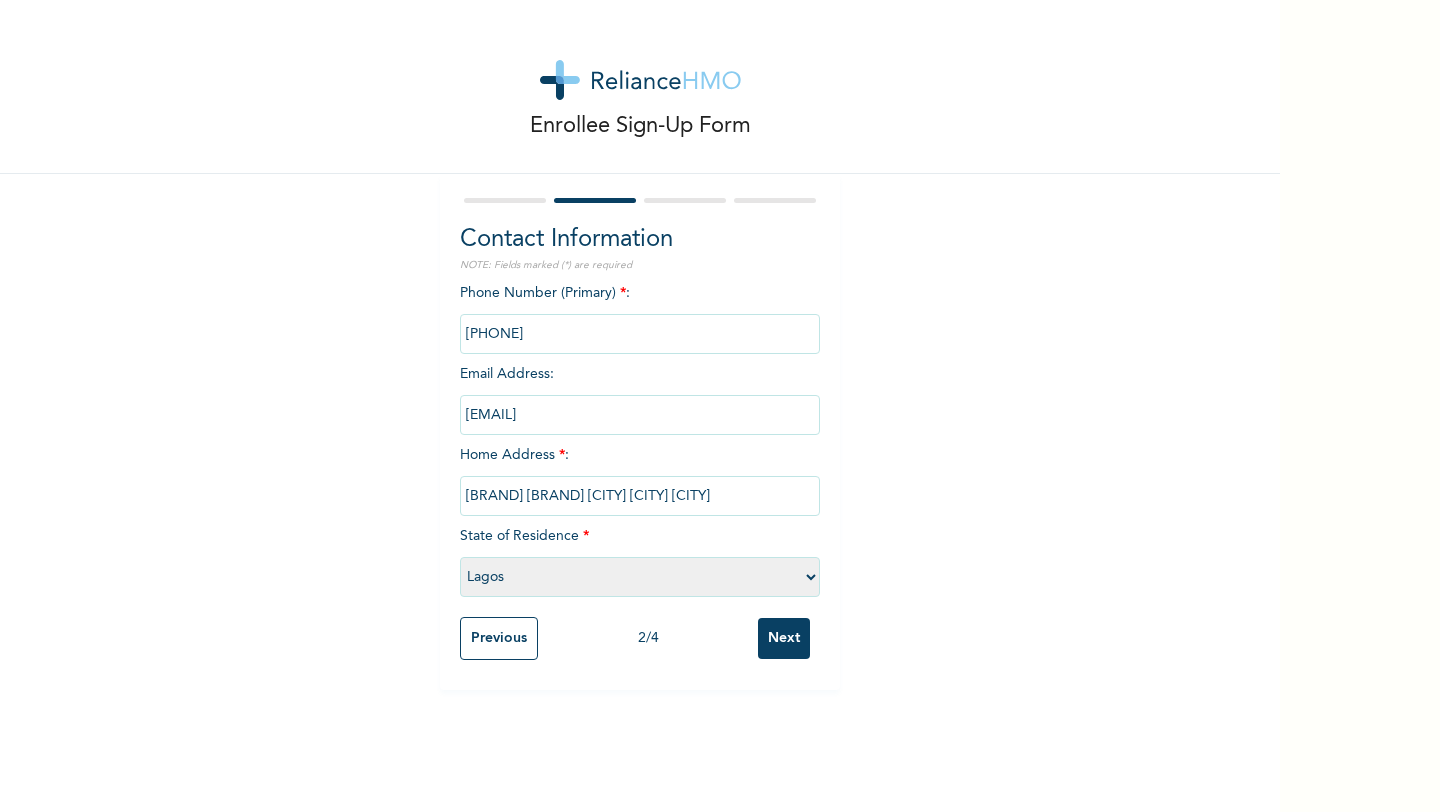 click on "Next" at bounding box center [784, 638] 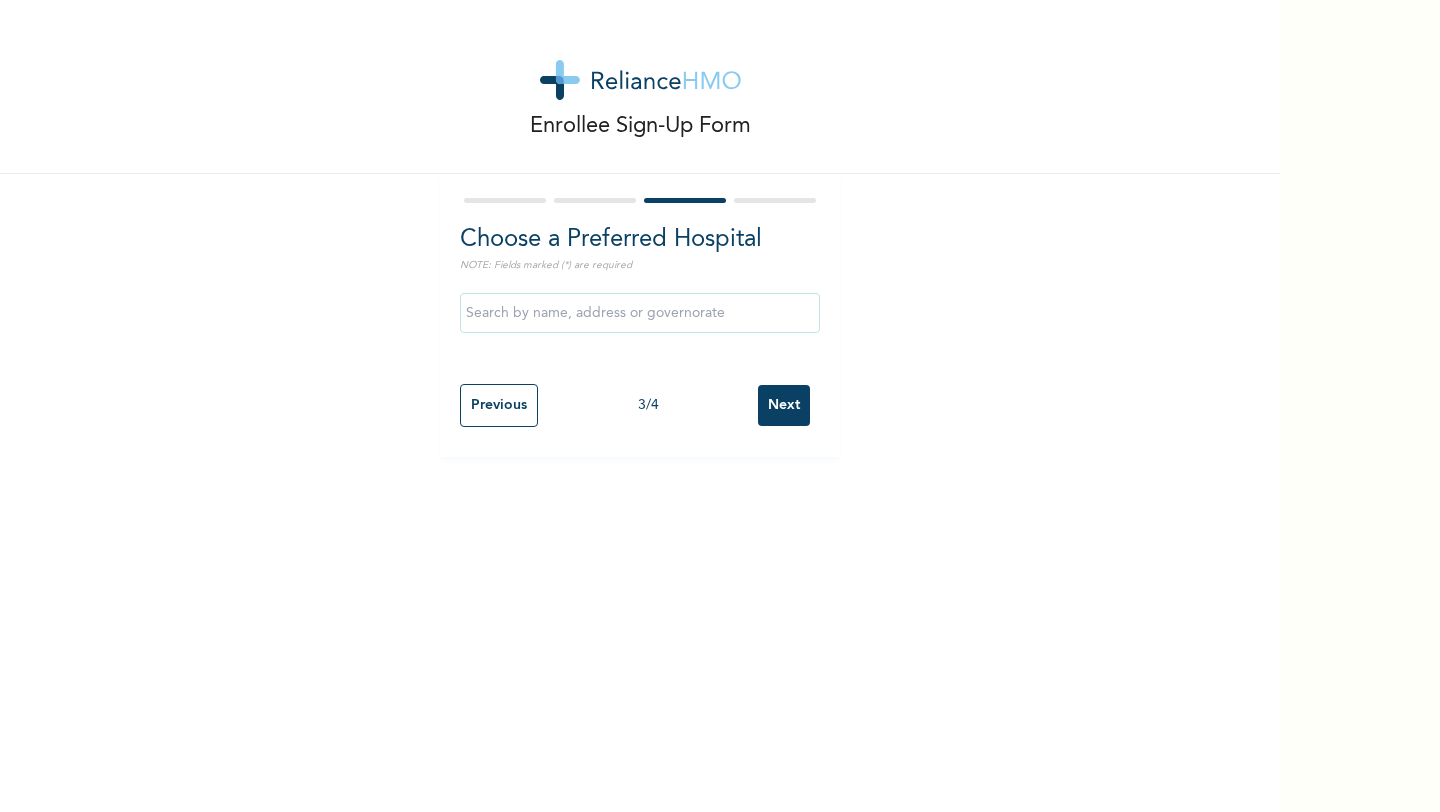 click at bounding box center [640, 313] 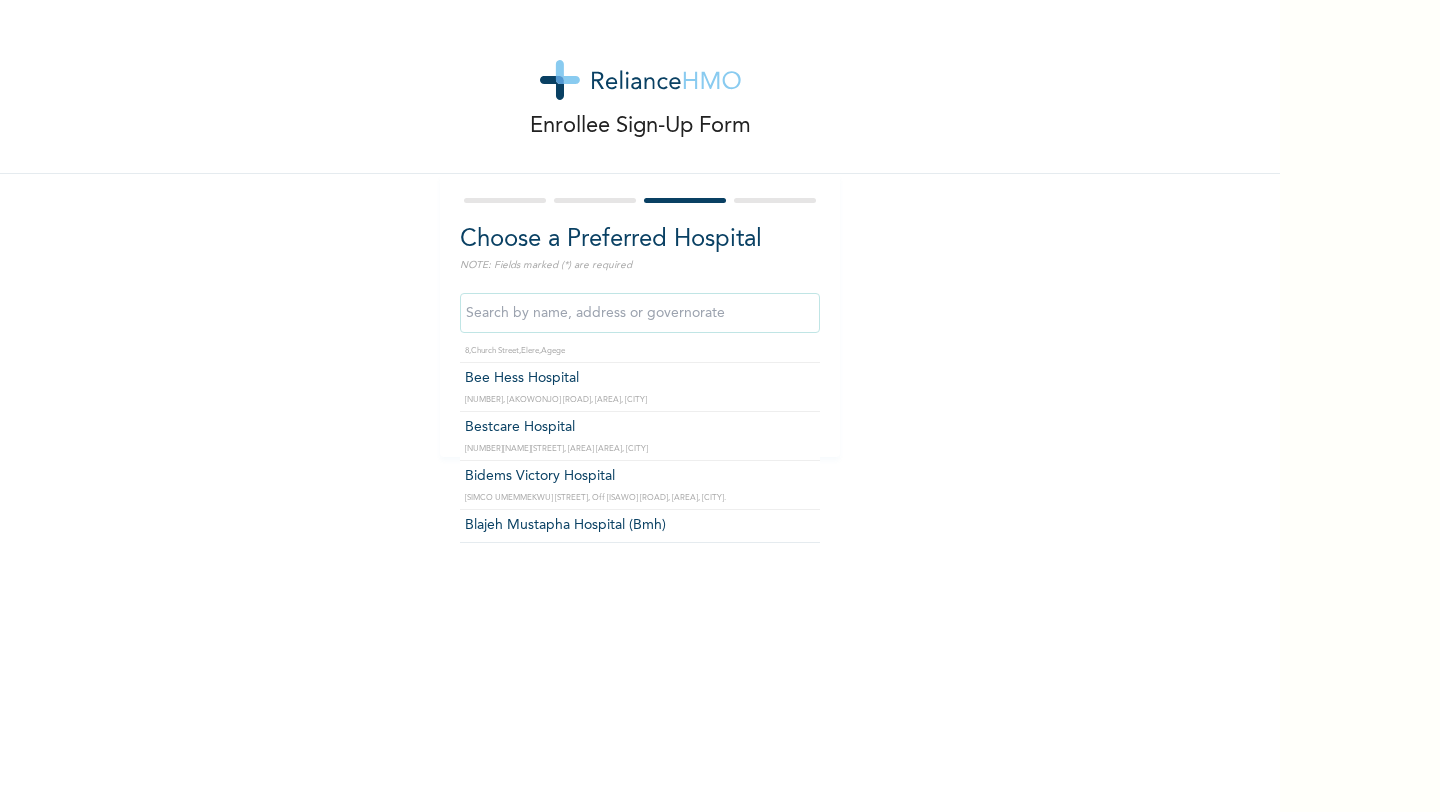 scroll, scrollTop: 2410, scrollLeft: 0, axis: vertical 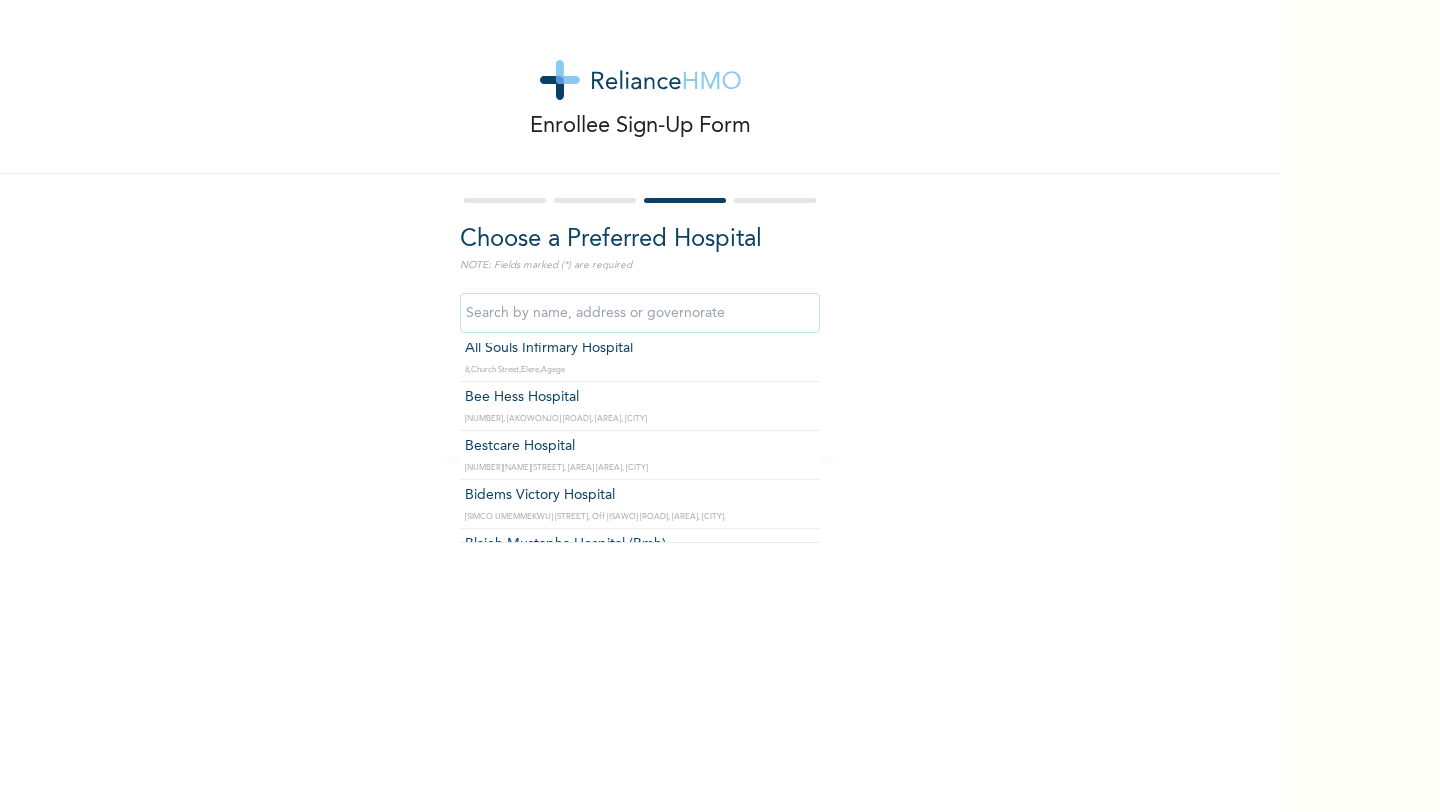 type on "Bee Hess Hospital" 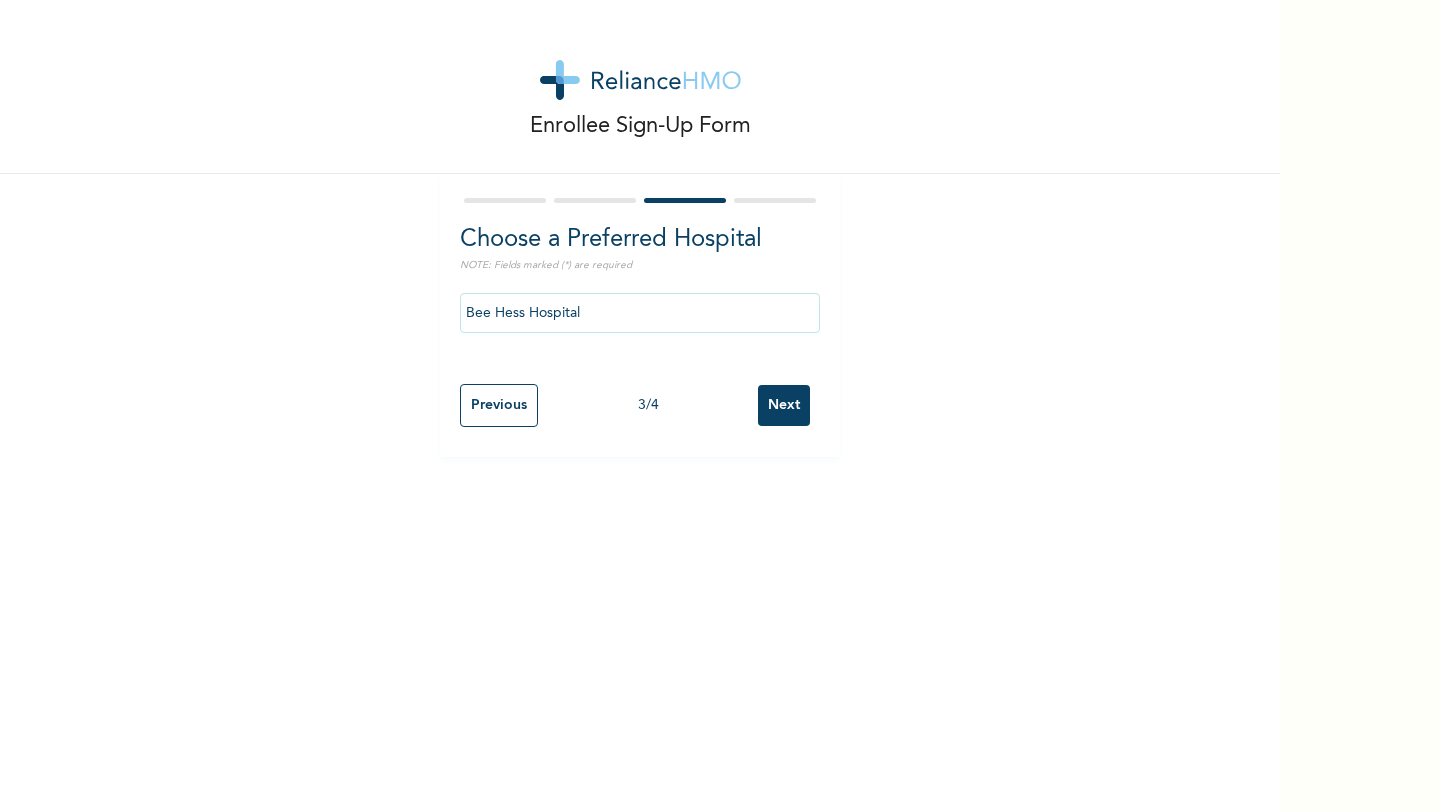 click on "Next" at bounding box center (784, 405) 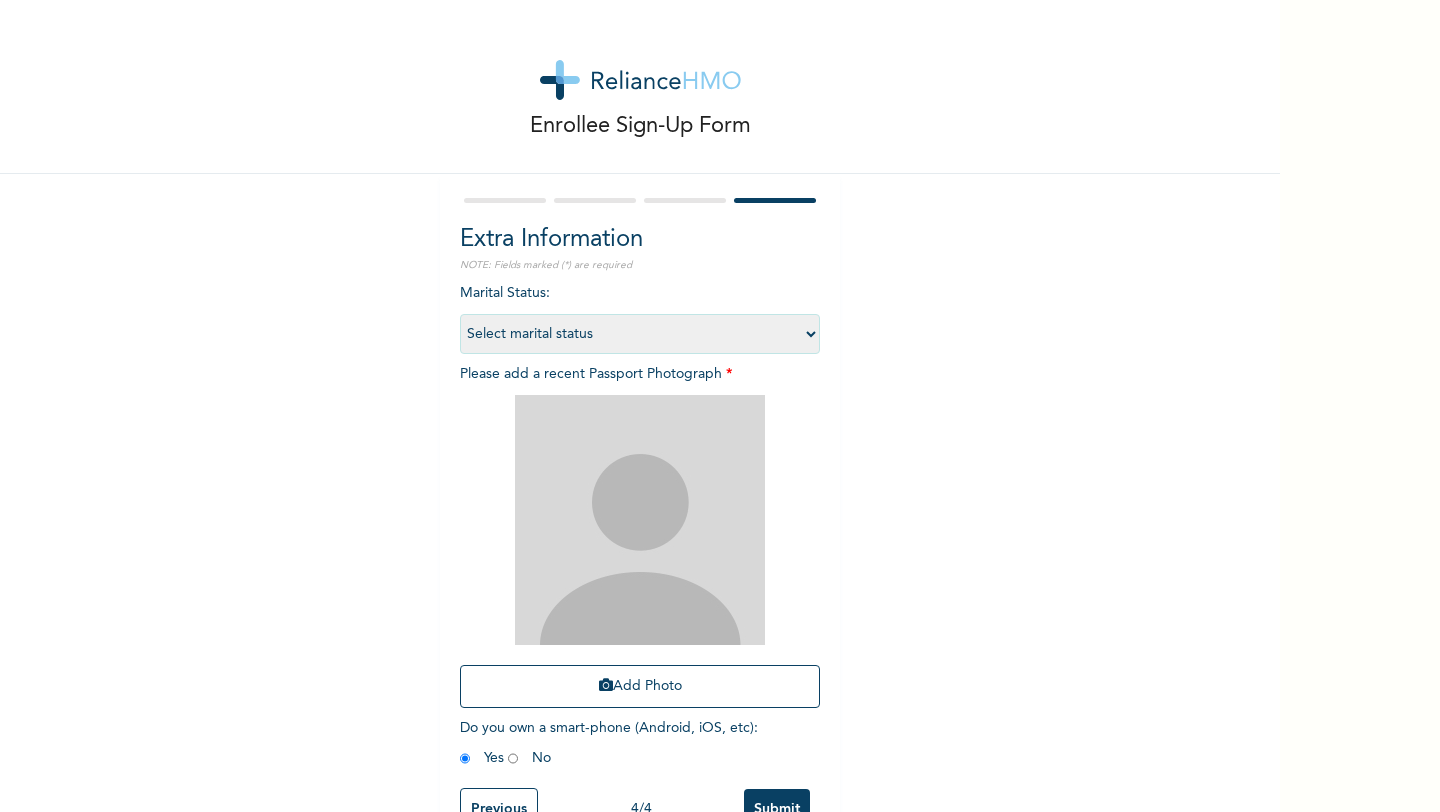 click on "Select marital status Single Married Divorced Widow/Widower" at bounding box center (640, 334) 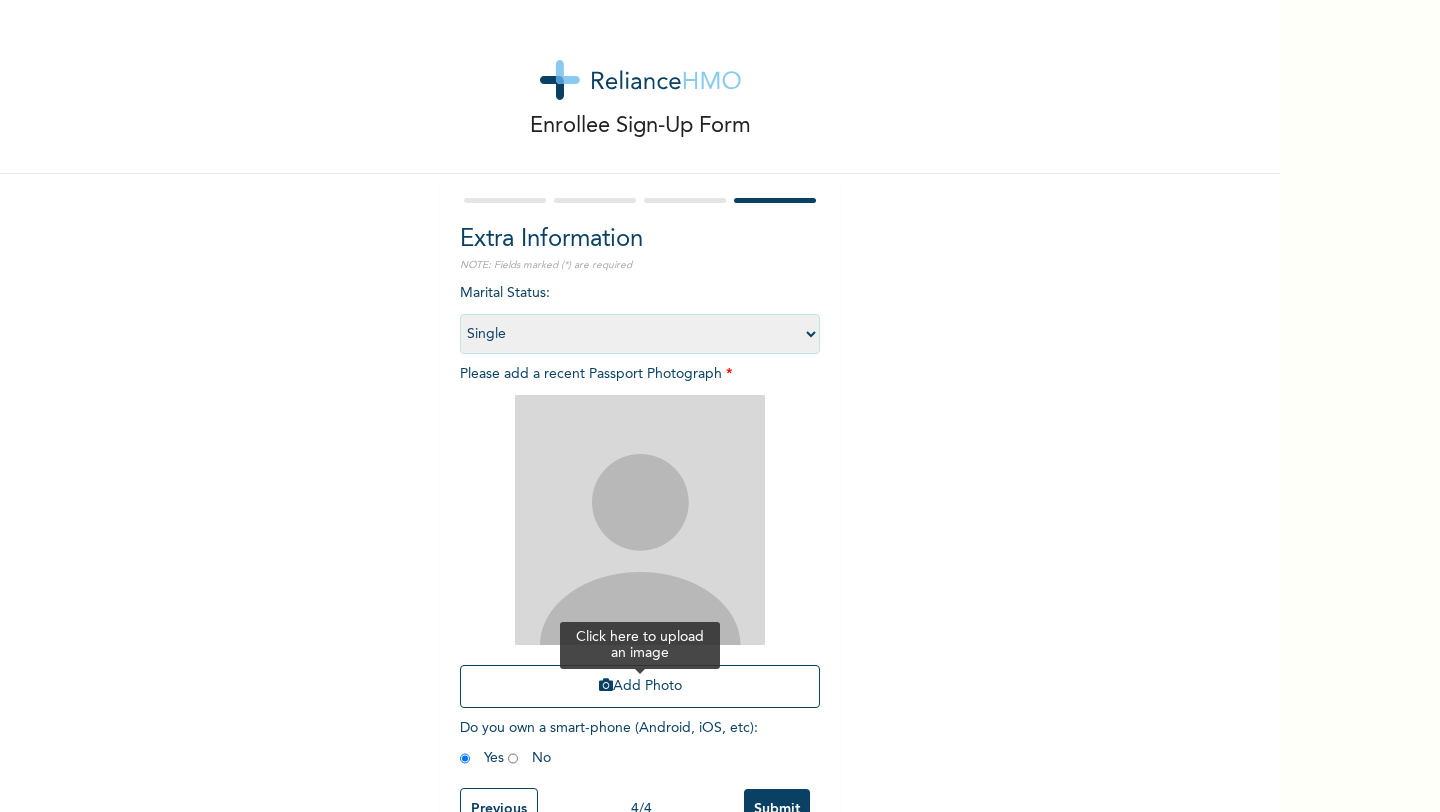 scroll, scrollTop: 51, scrollLeft: 0, axis: vertical 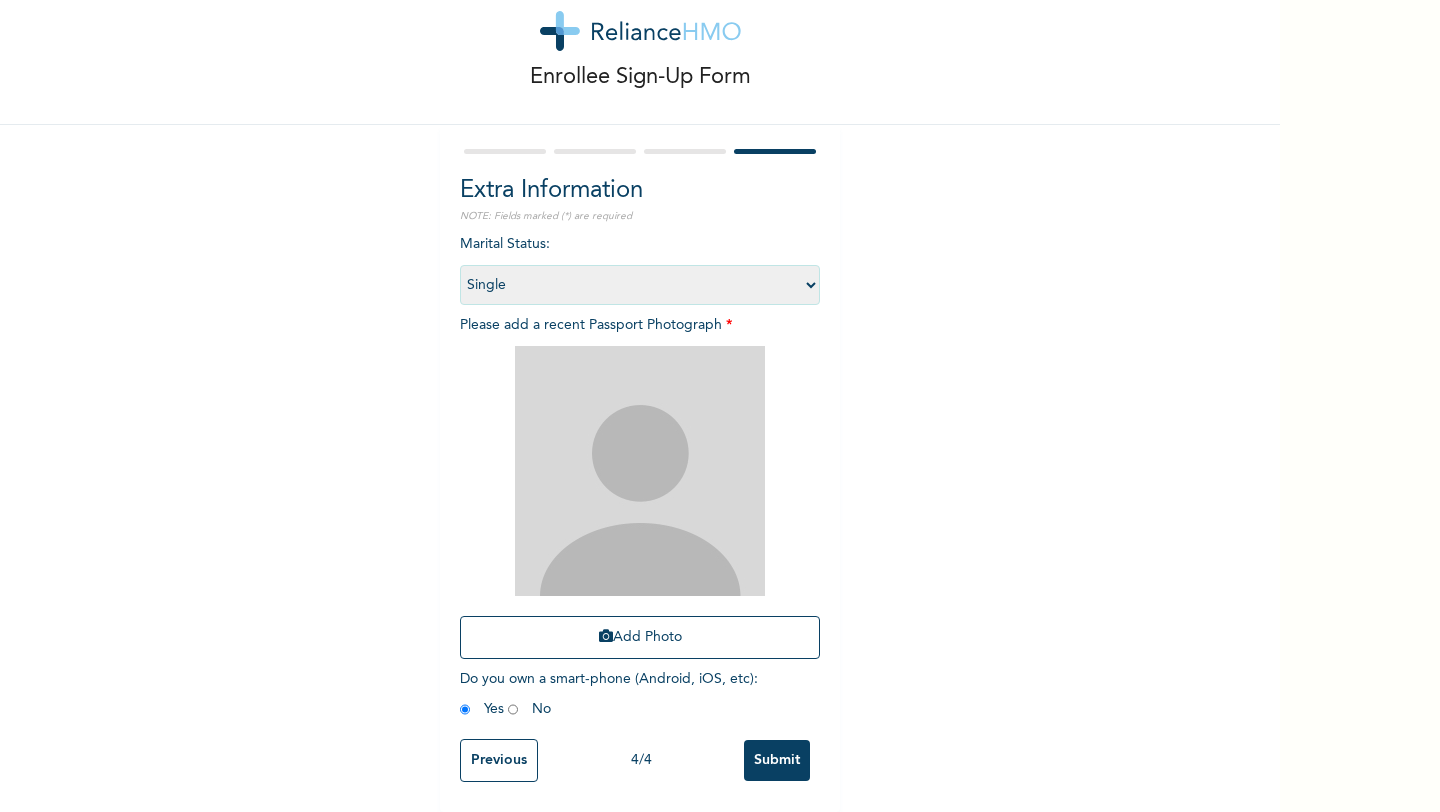 click on "Submit" at bounding box center [777, 760] 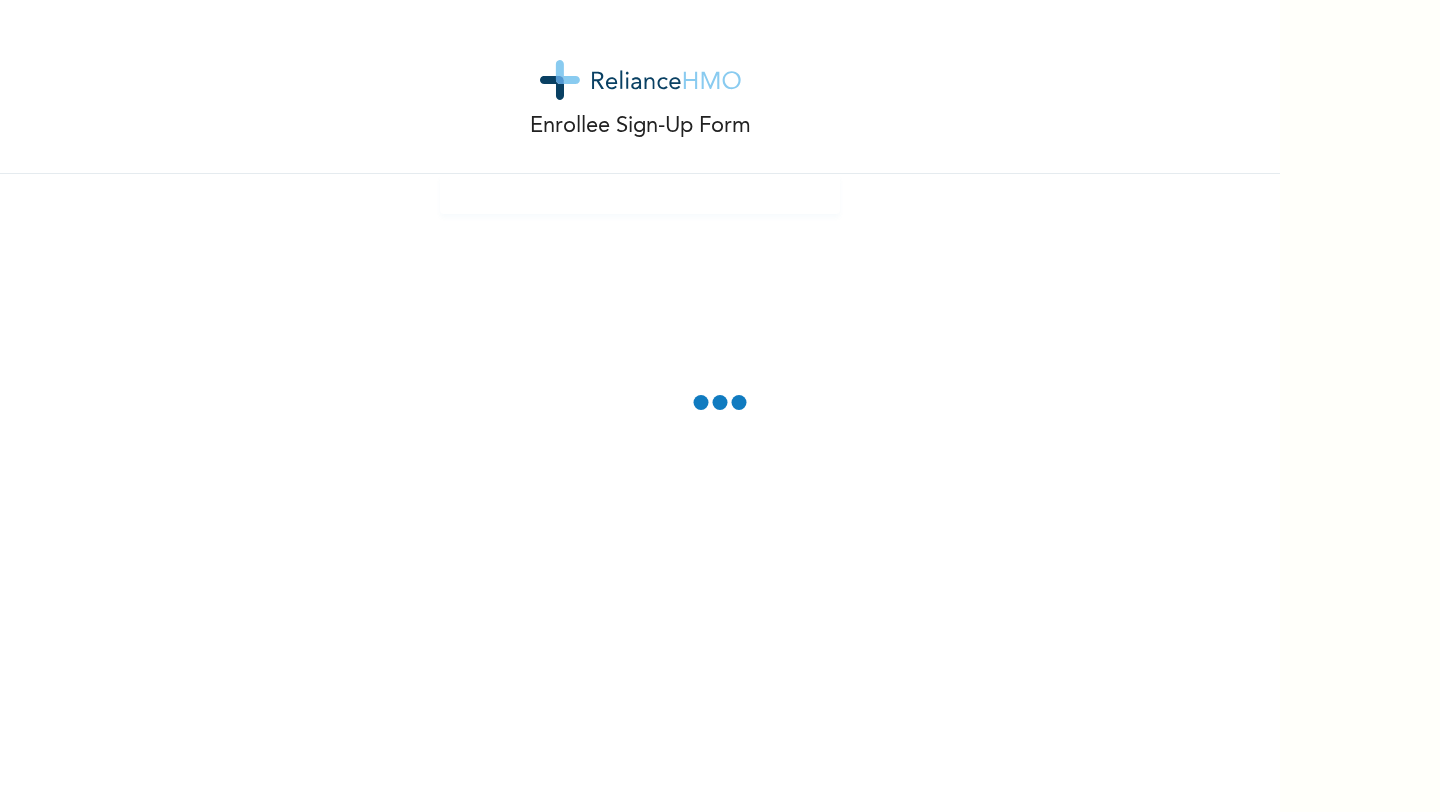 scroll, scrollTop: 0, scrollLeft: 0, axis: both 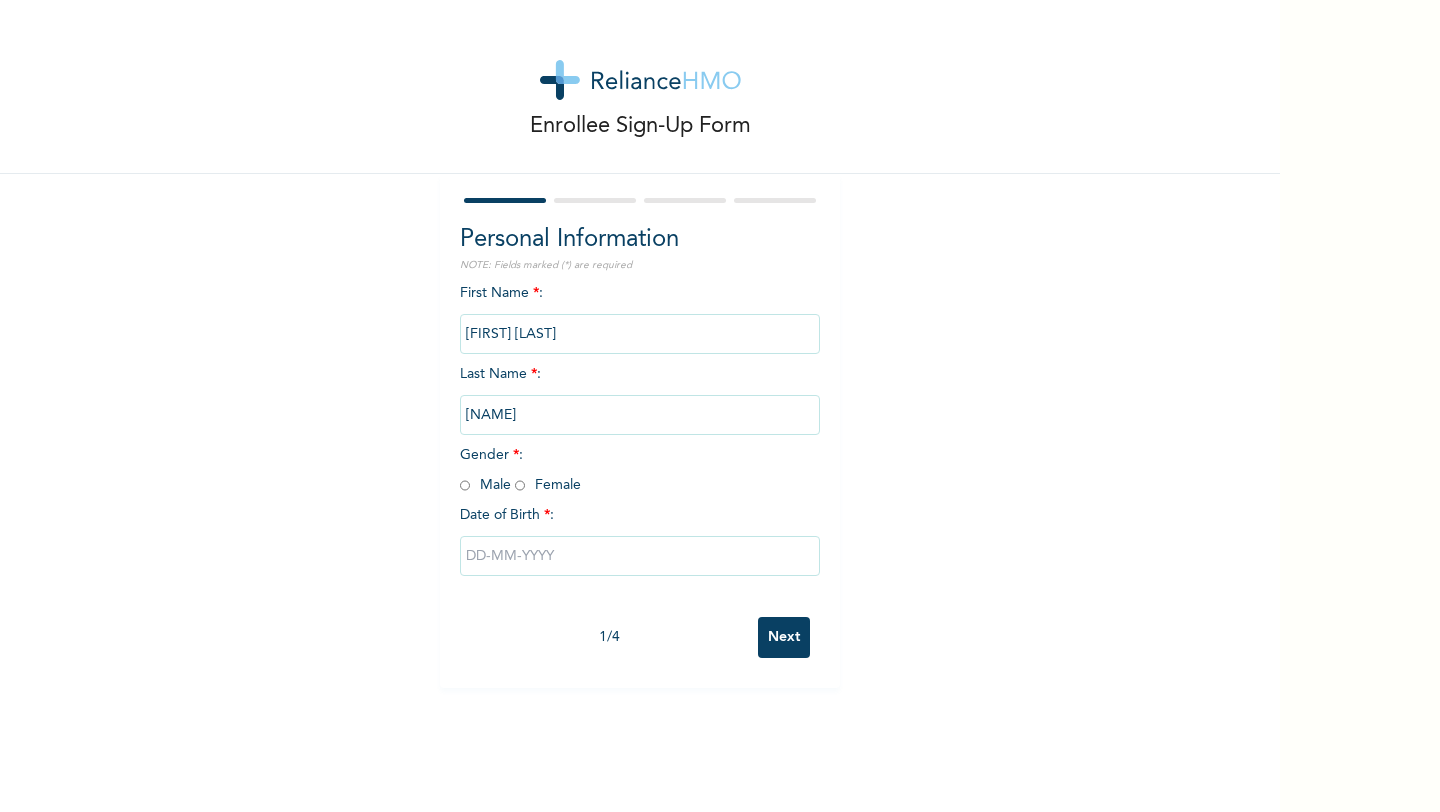 click at bounding box center [465, 485] 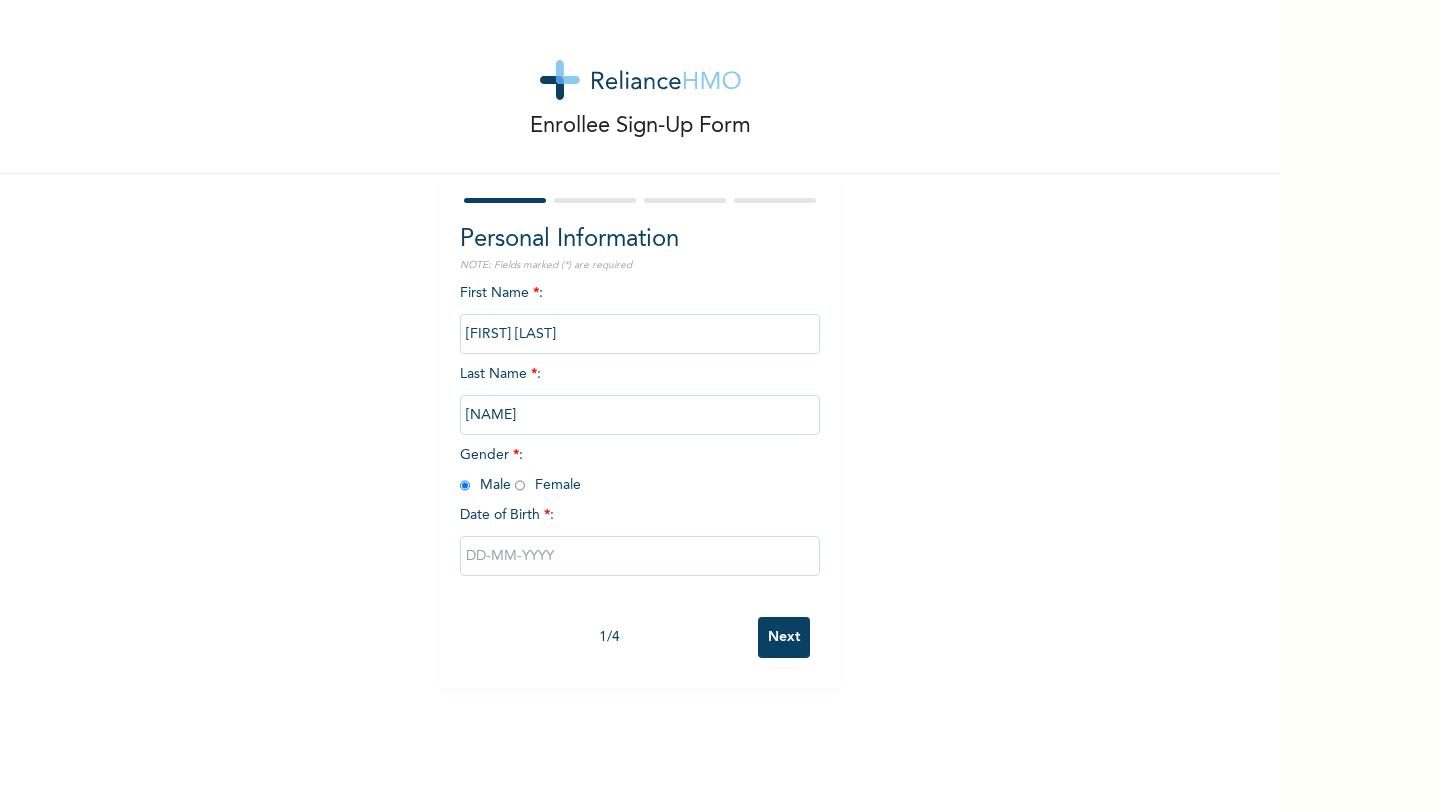 radio on "true" 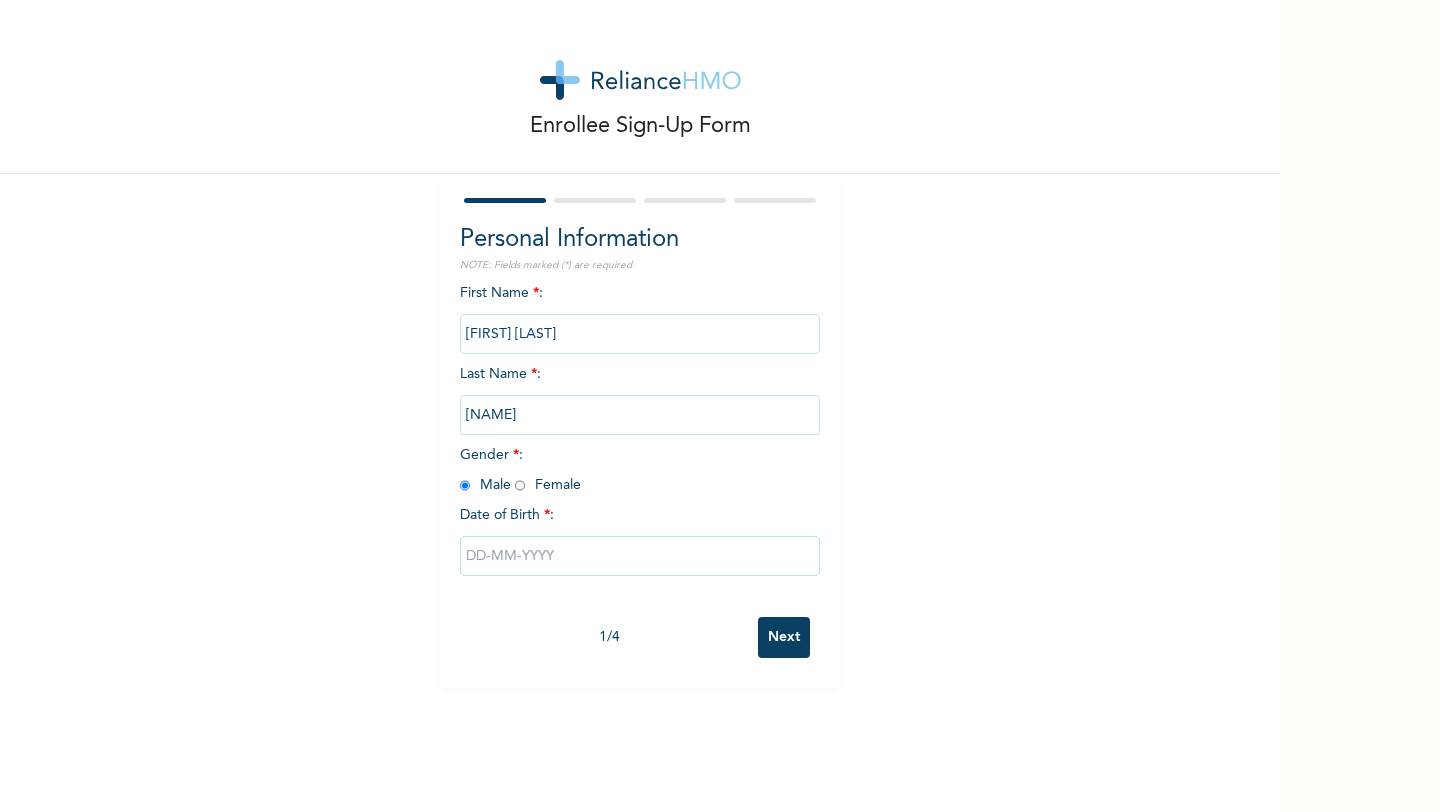 click at bounding box center [640, 556] 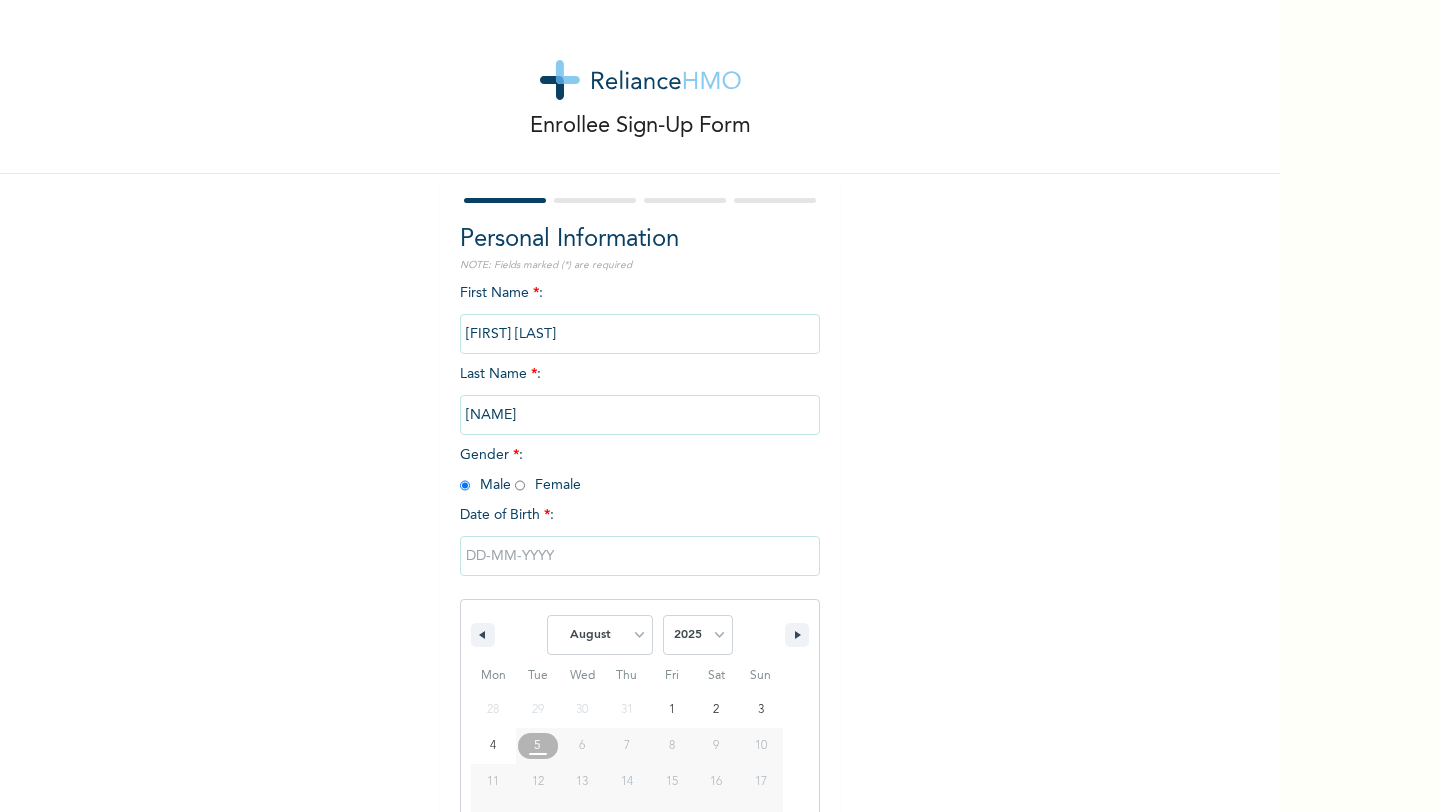 scroll, scrollTop: 81, scrollLeft: 0, axis: vertical 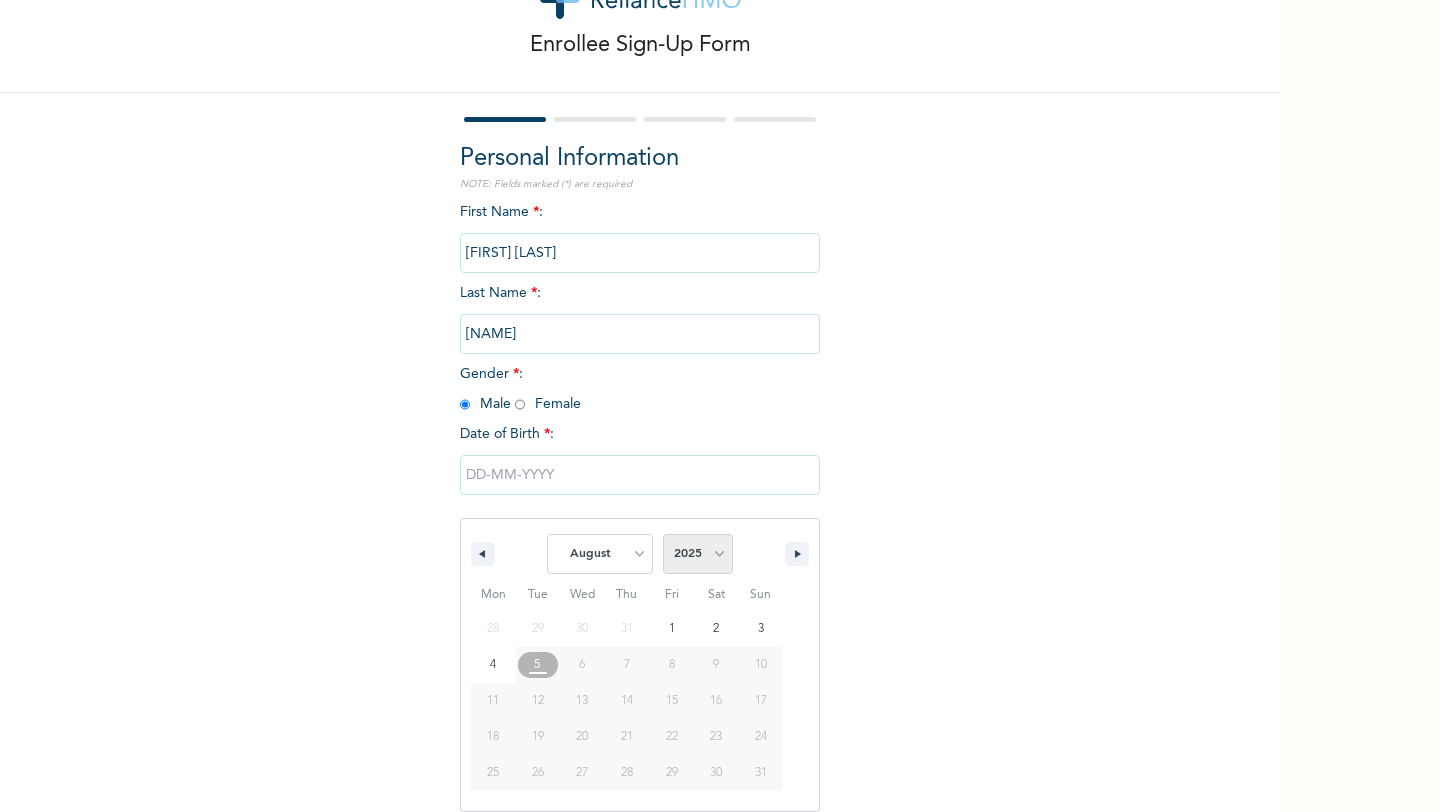 click on "2025 2024 2023 2022 2021 2020 2019 2018 2017 2016 2015 2014 2013 2012 2011 2010 2009 2008 2007 2006 2005 2004 2003 2002 2001 2000 1999 1998 1997 1996 1995 1994 1993 1992 1991 1990 1989 1988 1987 1986 1985 1984 1983 1982 1981 1980 1979 1978 1977 1976 1975 1974 1973 1972 1971 1970 1969 1968 1967 1966 1965 1964 1963 1962 1961 1960" at bounding box center [698, 554] 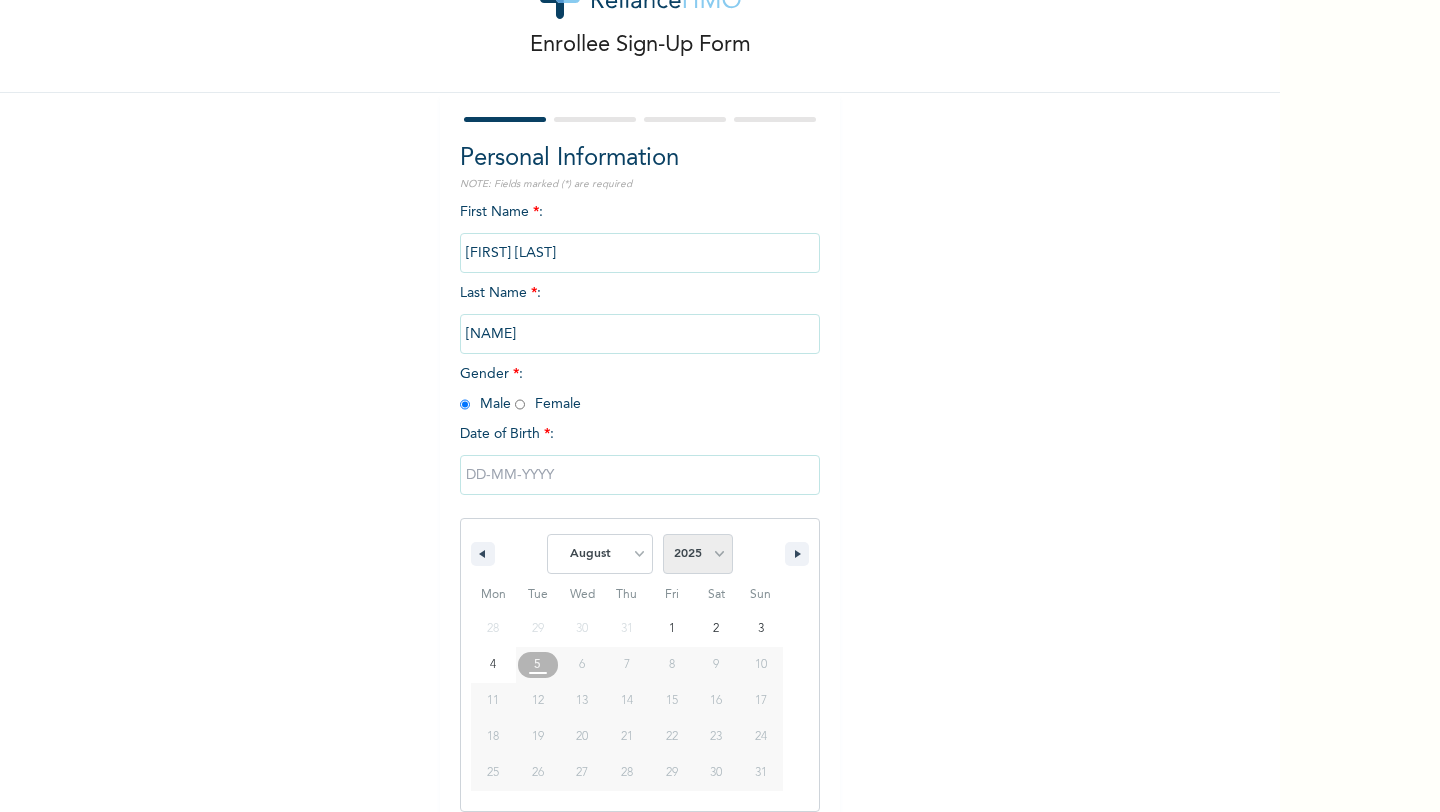 select on "1997" 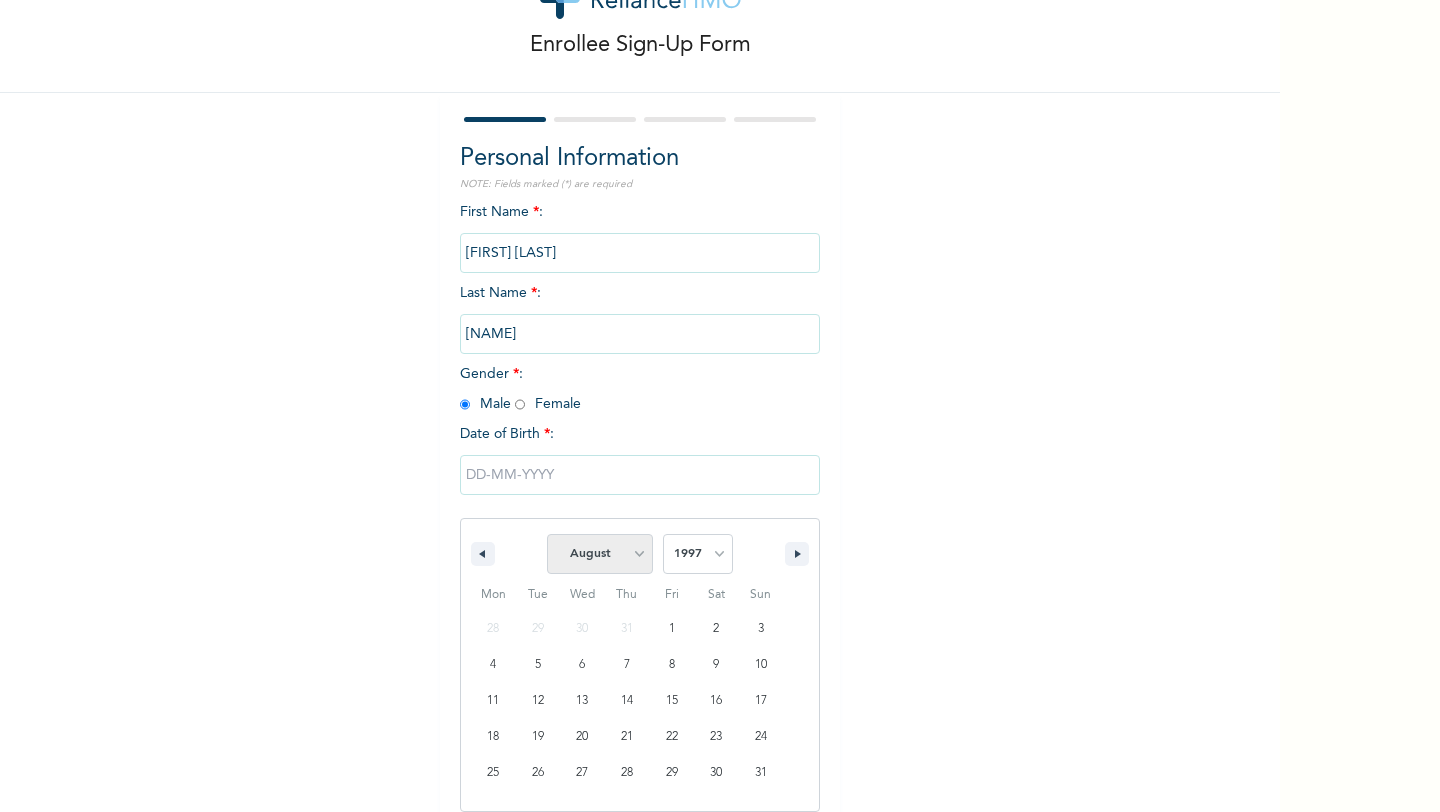 click on "January February March April May June July August September October November December" at bounding box center [600, 554] 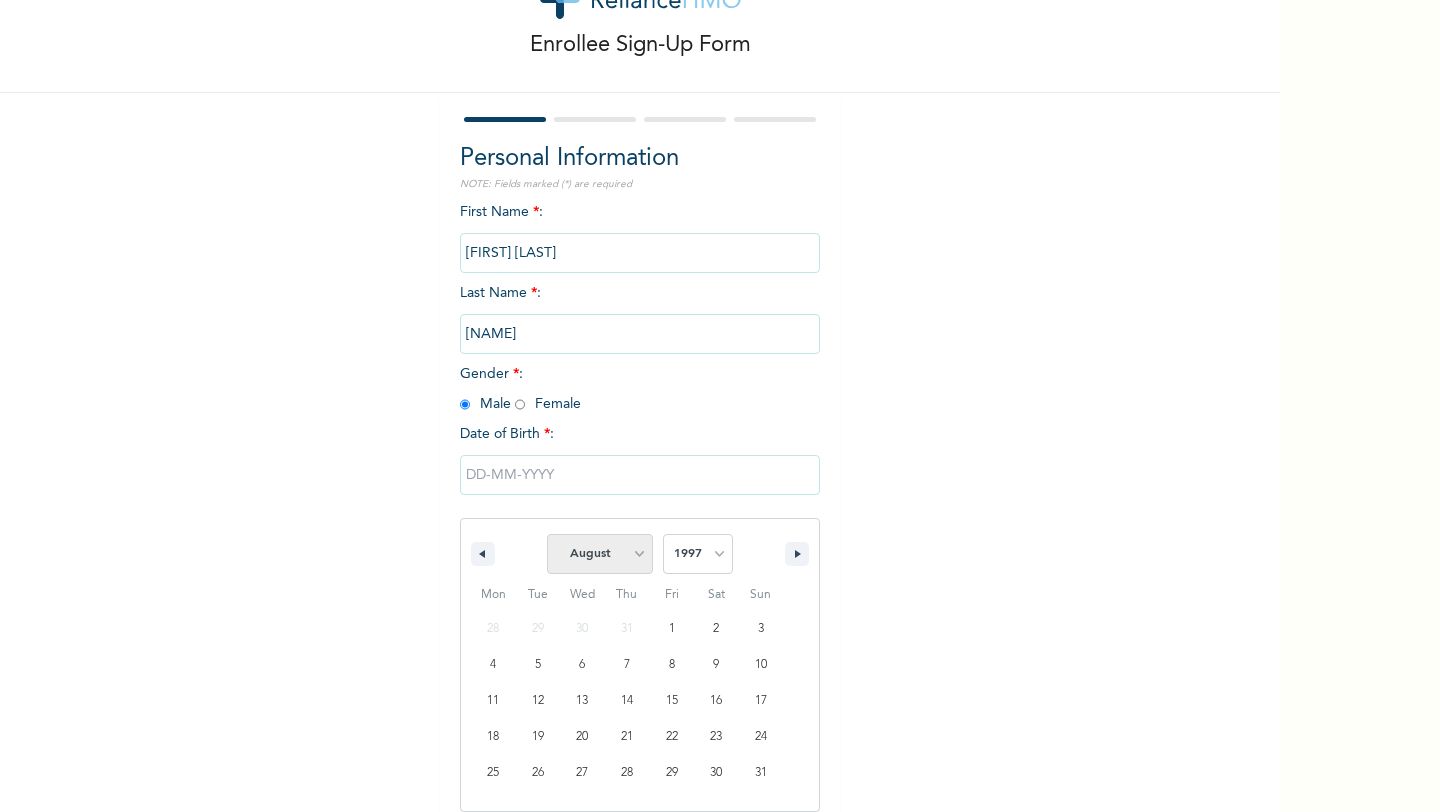 select on "3" 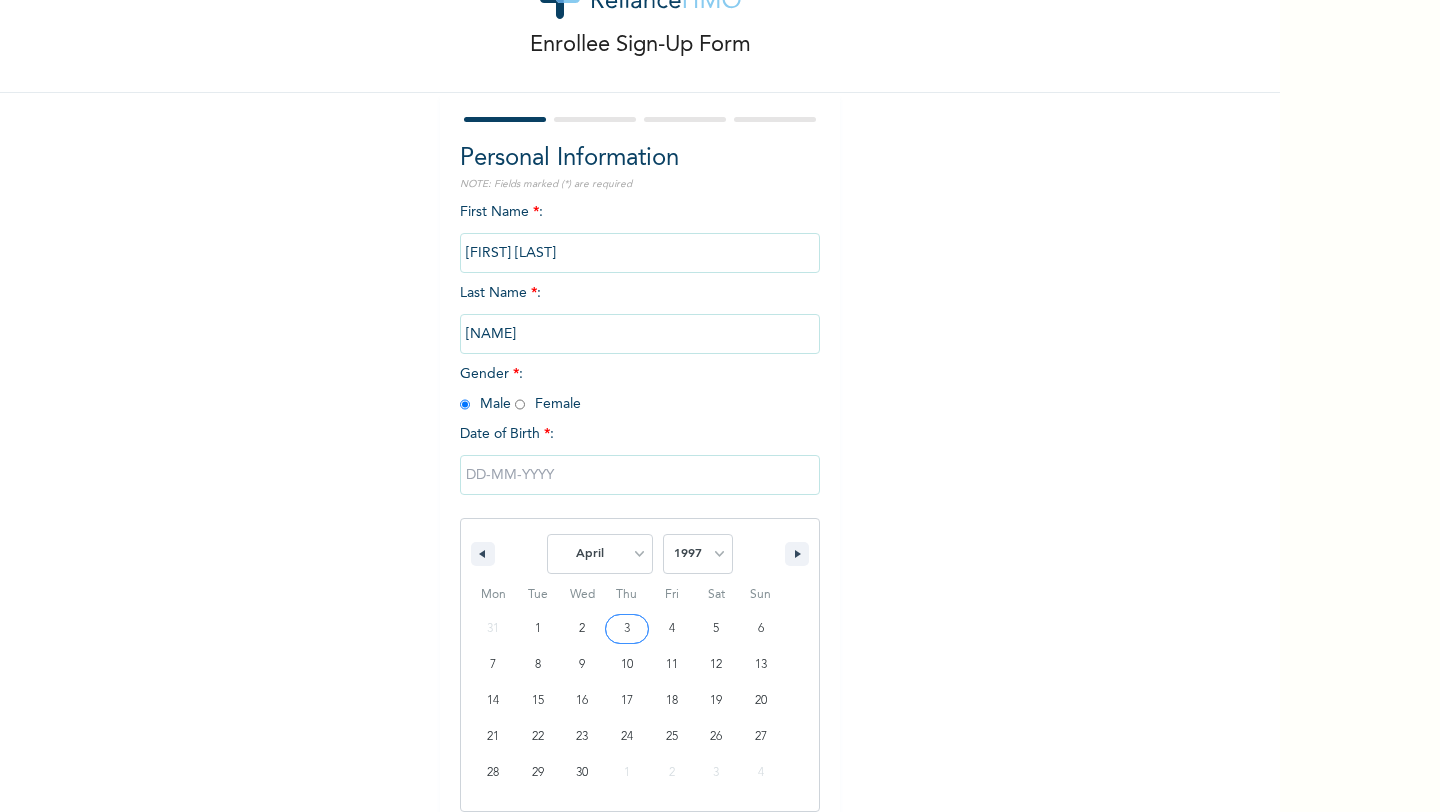 type on "[DATE]" 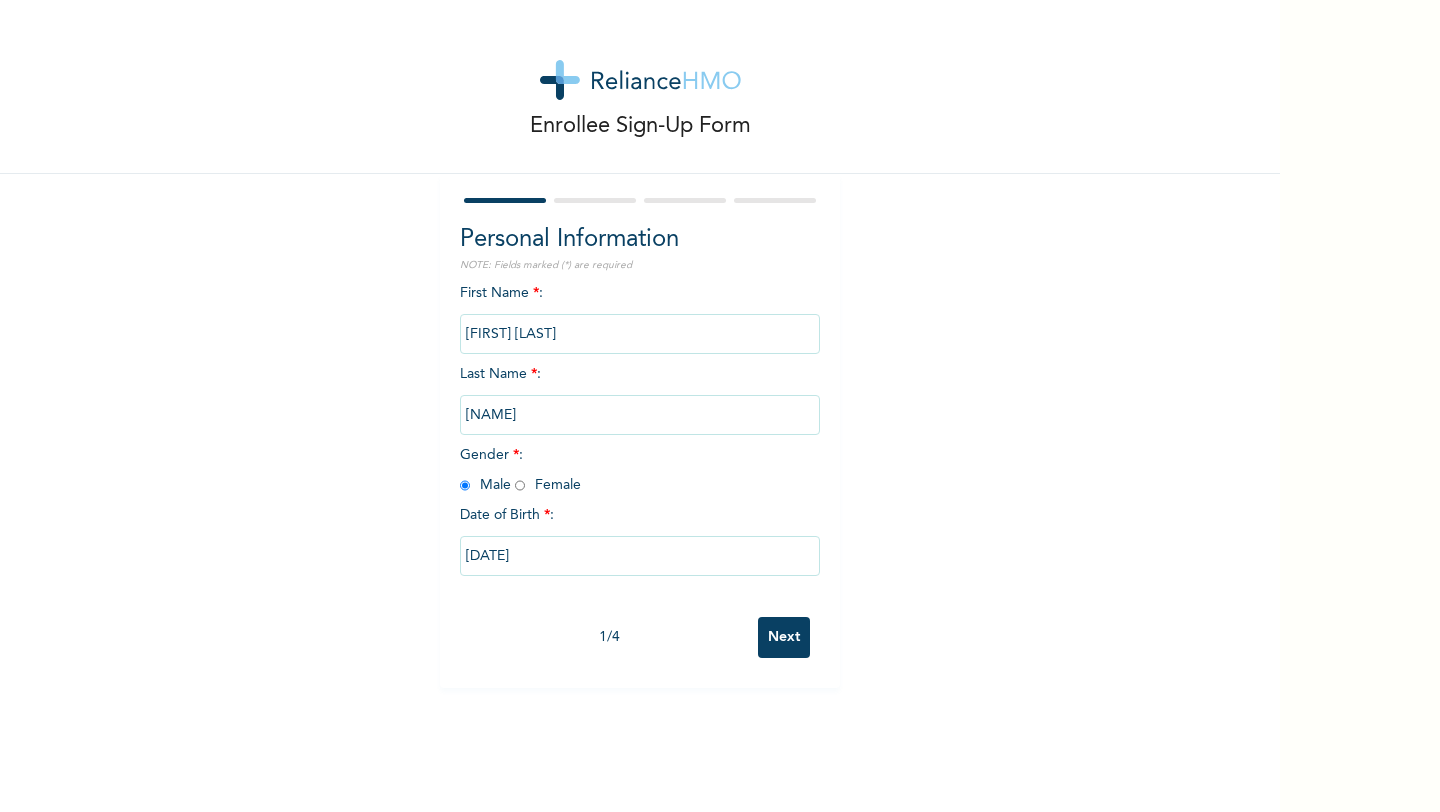 scroll, scrollTop: 0, scrollLeft: 0, axis: both 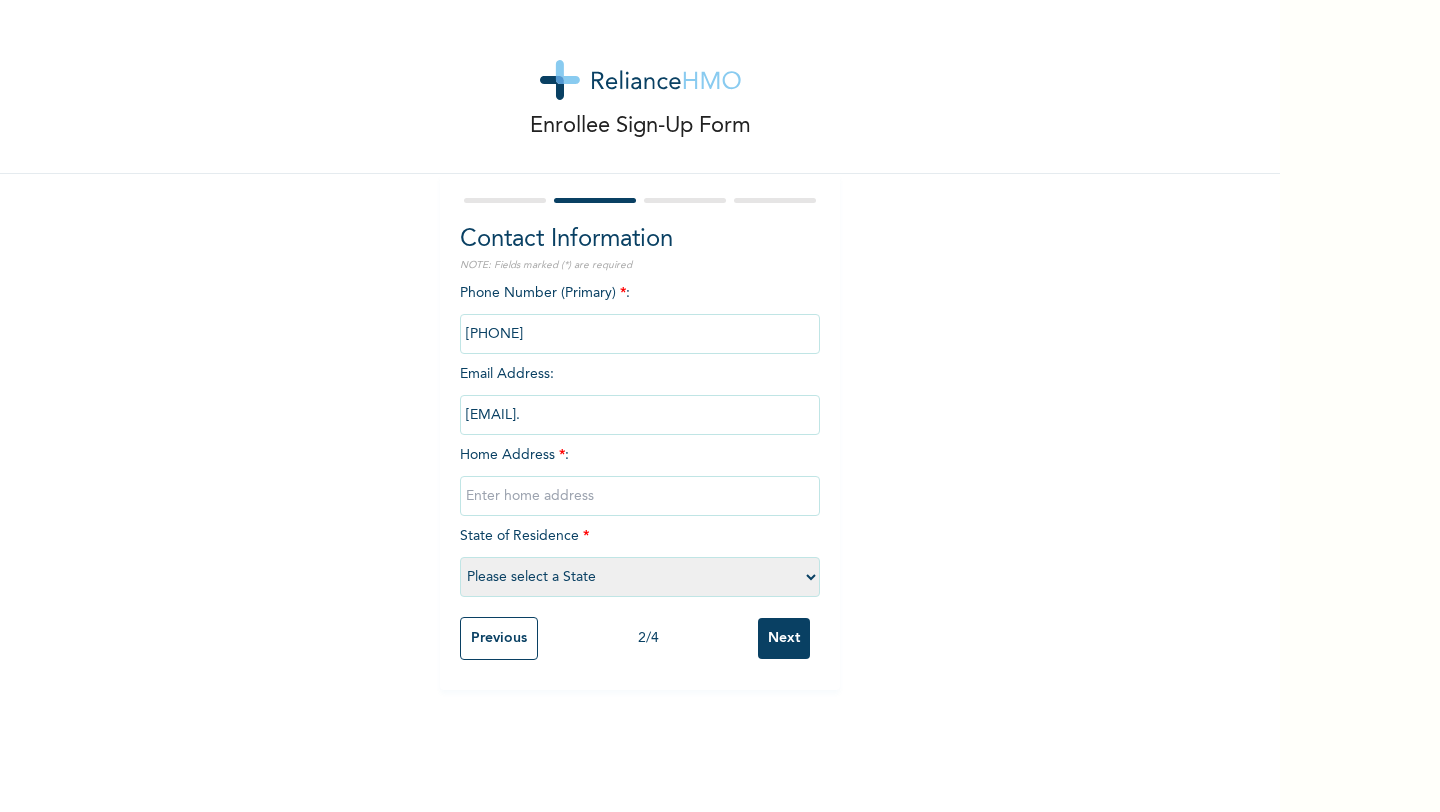 click at bounding box center (640, 496) 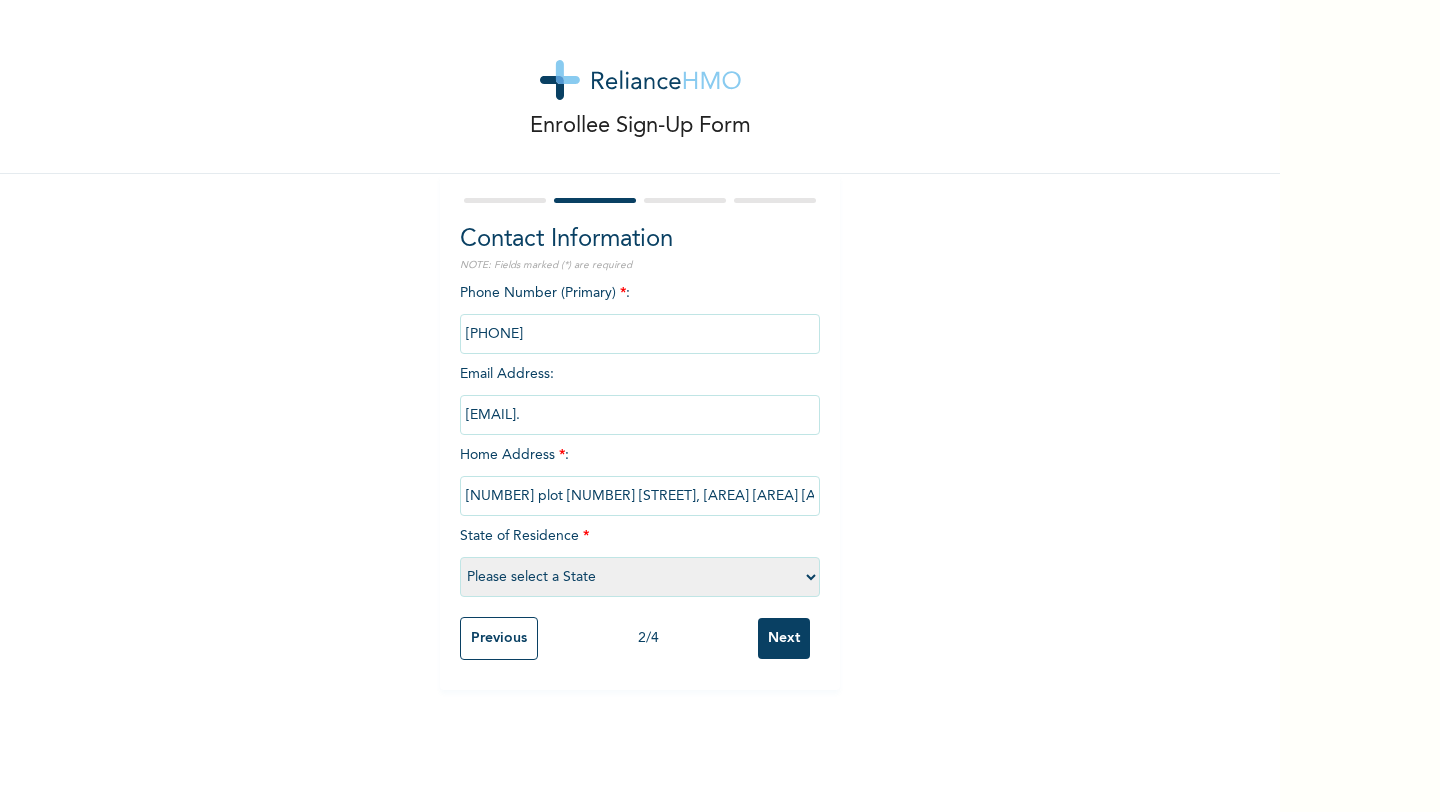 scroll, scrollTop: 0, scrollLeft: 345, axis: horizontal 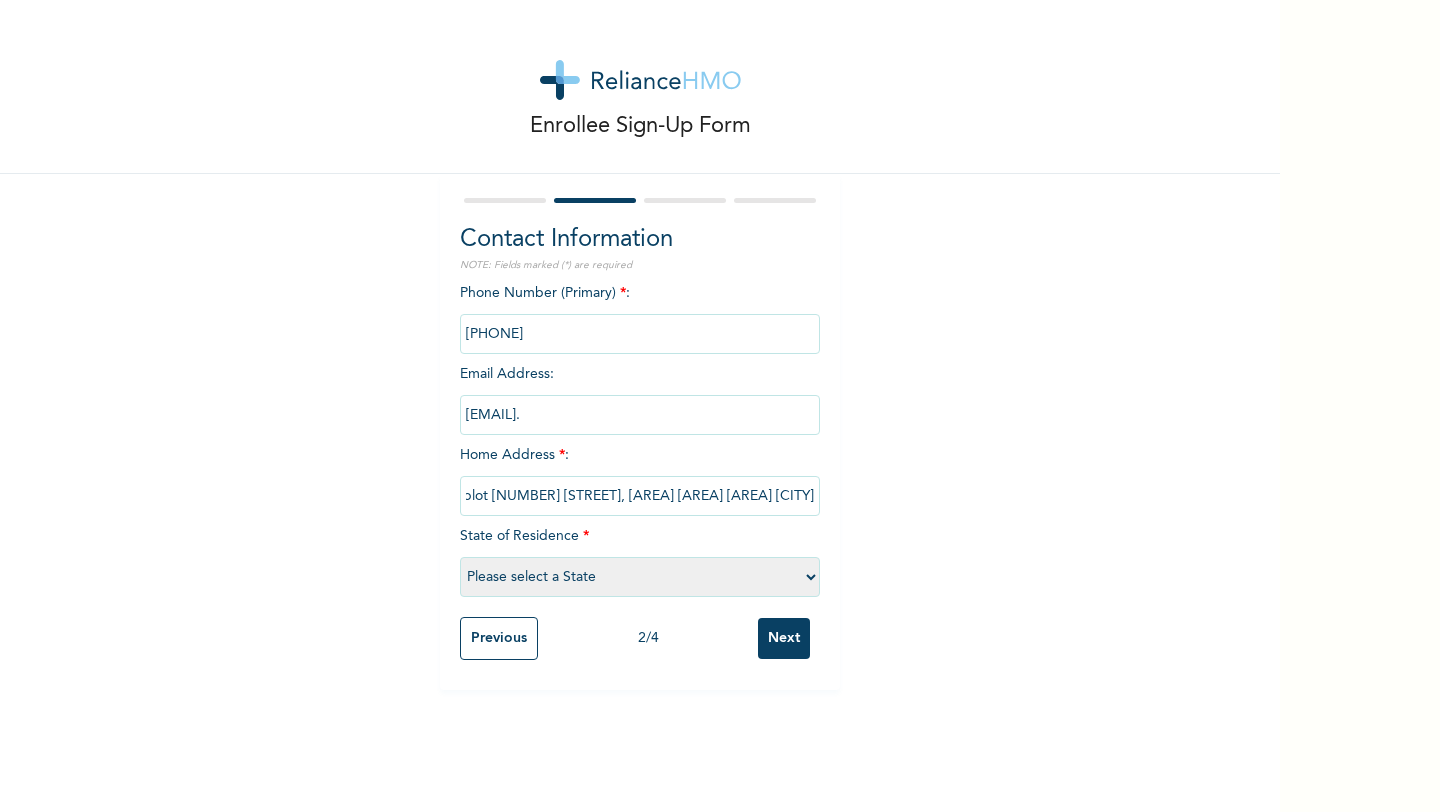 type on "[NUMBER] plot [NUMBER] [STREET], [AREA] [AREA] [AREA] [CITY]" 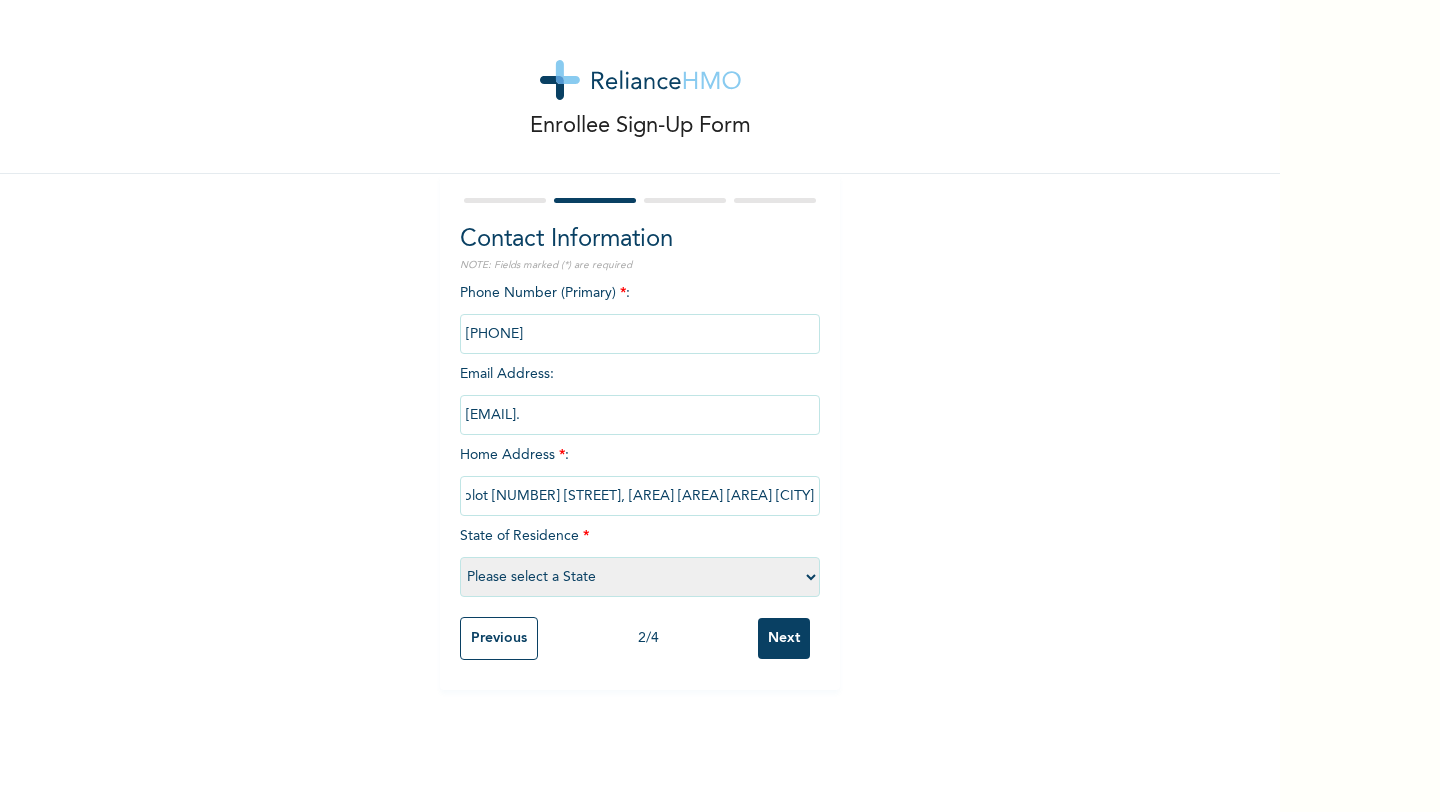 click on "Please select a State Abia Abuja (FCT) Adamawa Akwa Ibom Anambra Bauchi Bayelsa Benue Borno Cross River Delta Ebonyi Edo Ekiti Enugu Gombe Imo Jigawa Kaduna Kano Katsina Kebbi Kogi Kwara Lagos Nasarawa Niger Ogun Ondo Osun Oyo Plateau Rivers Sokoto Taraba Yobe Zamfara" at bounding box center (640, 577) 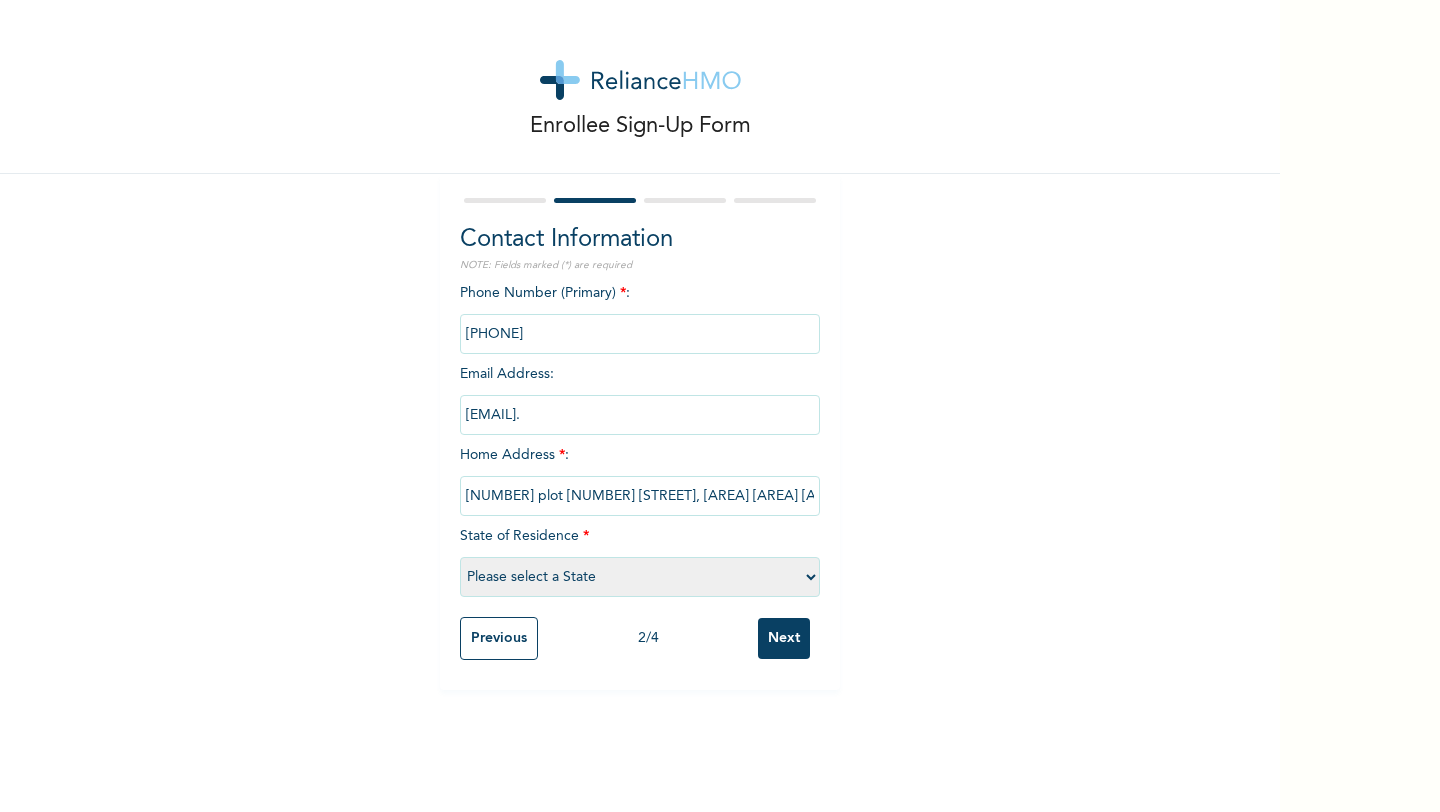 select on "25" 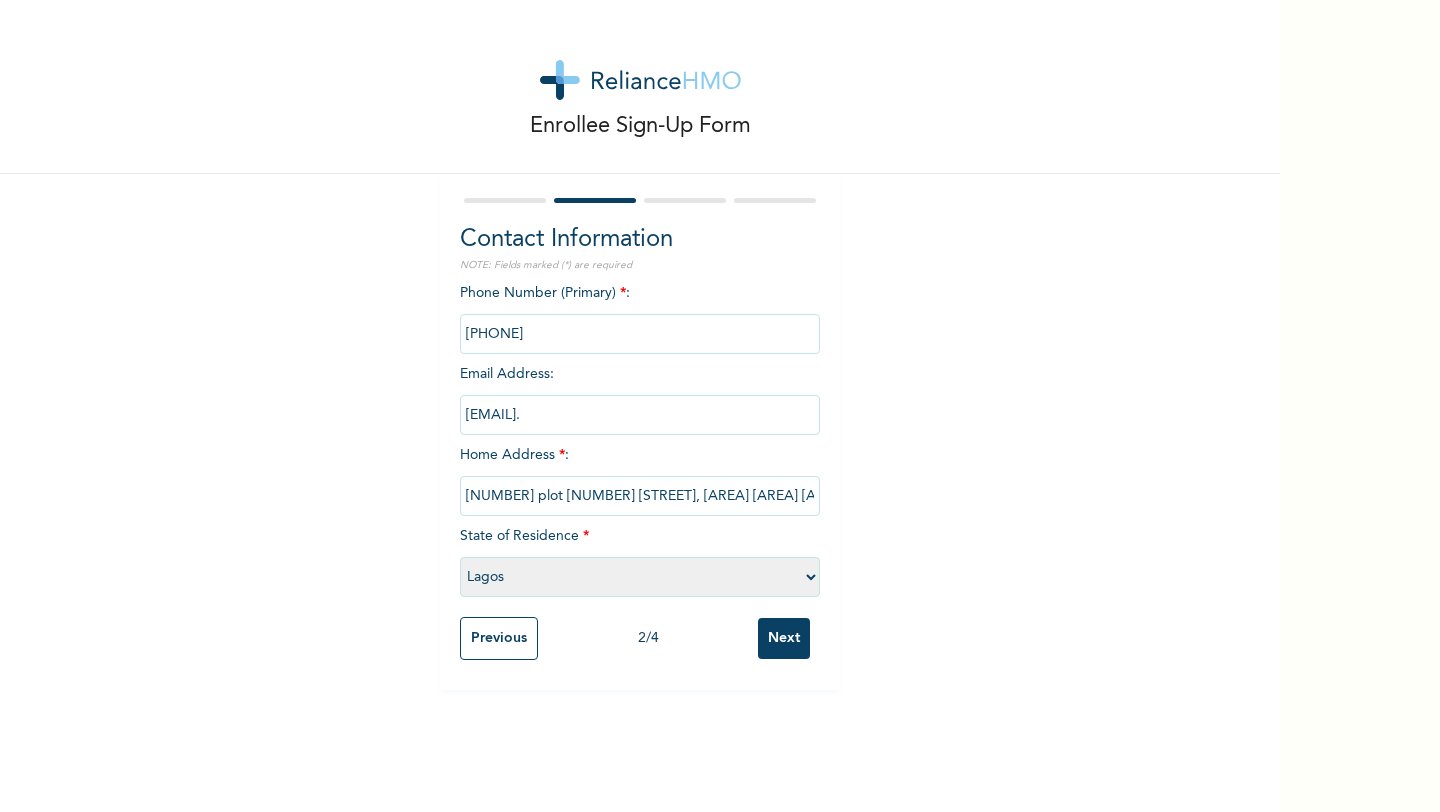 click on "Next" at bounding box center (784, 638) 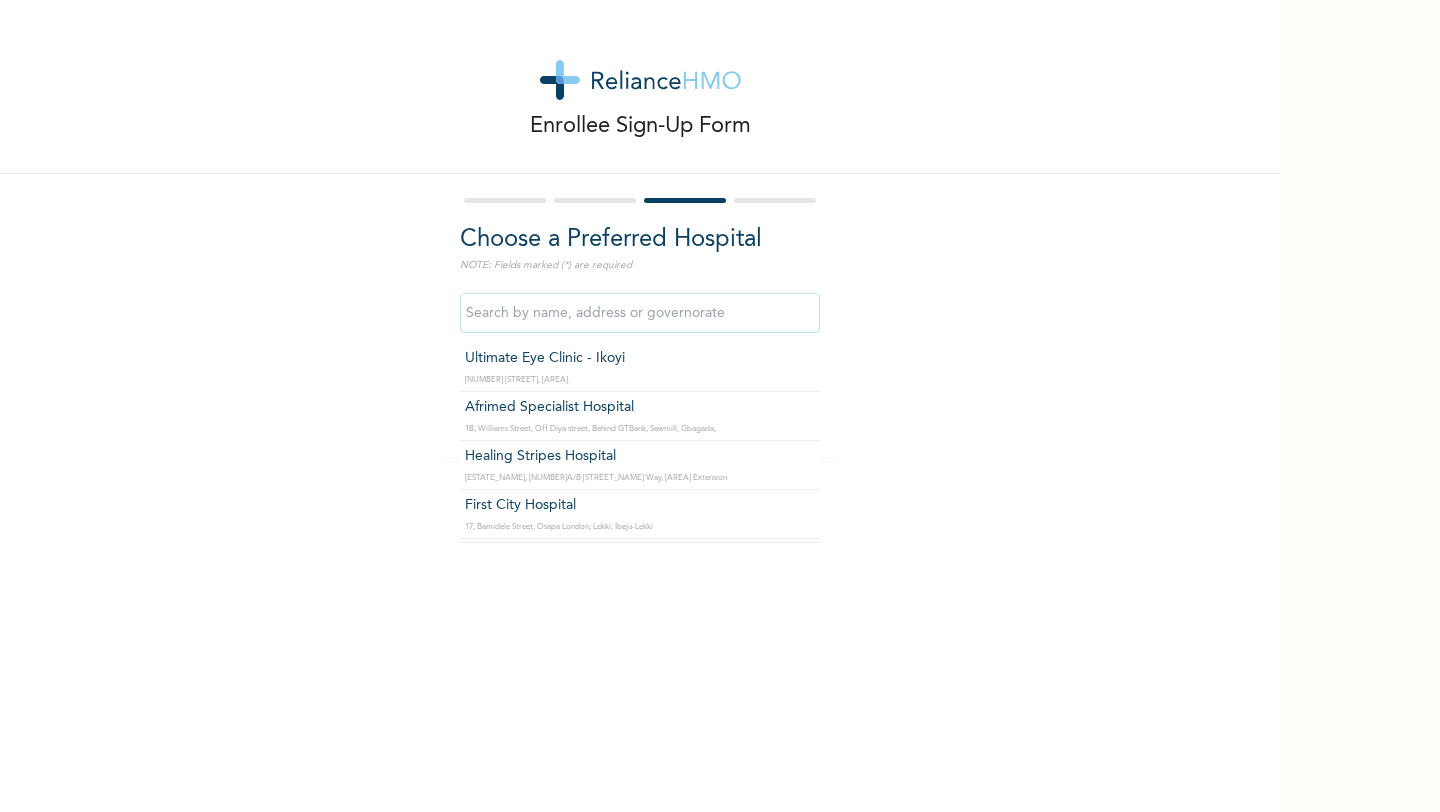 click at bounding box center [640, 313] 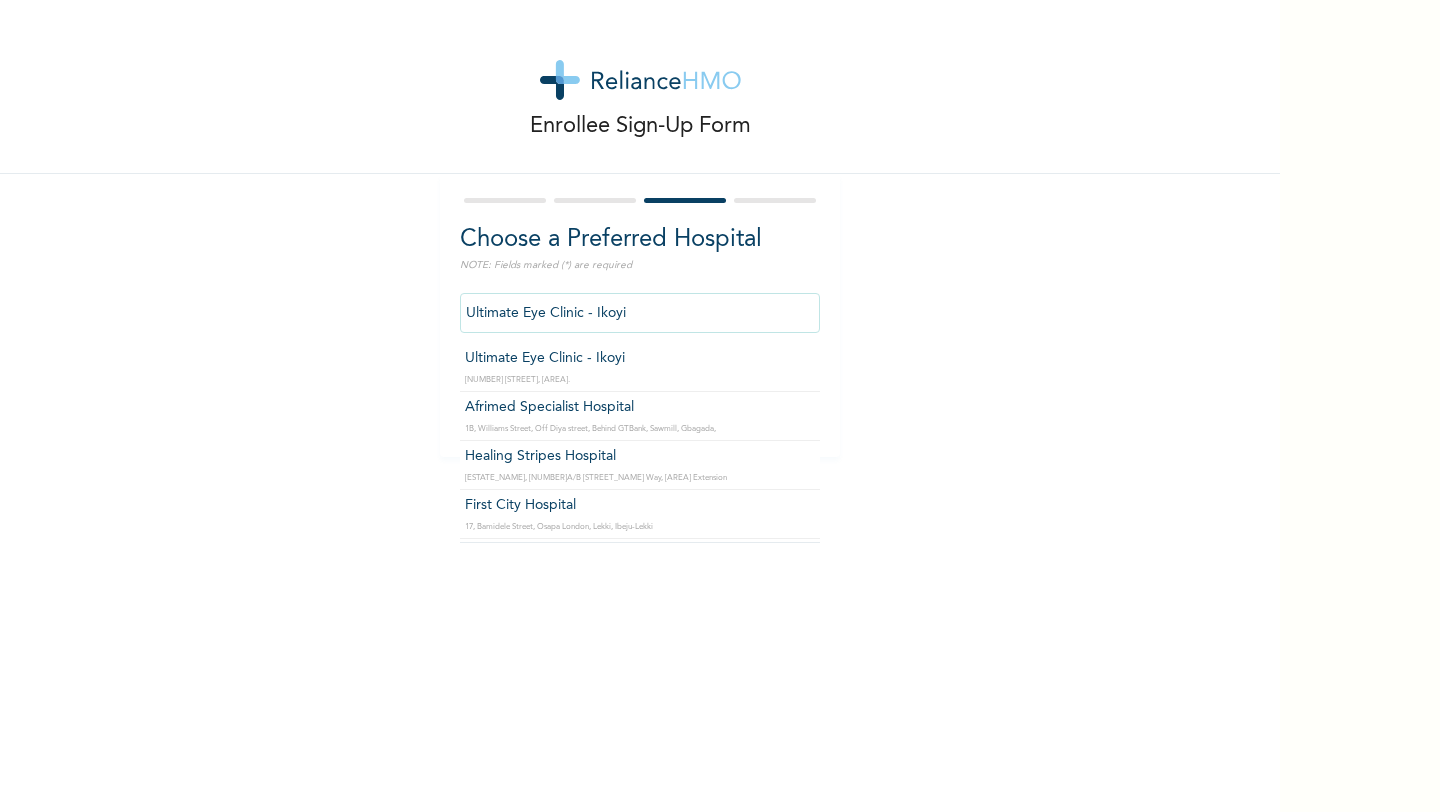 click on "Ultimate Eye Clinic - Ikoyi" at bounding box center [640, 313] 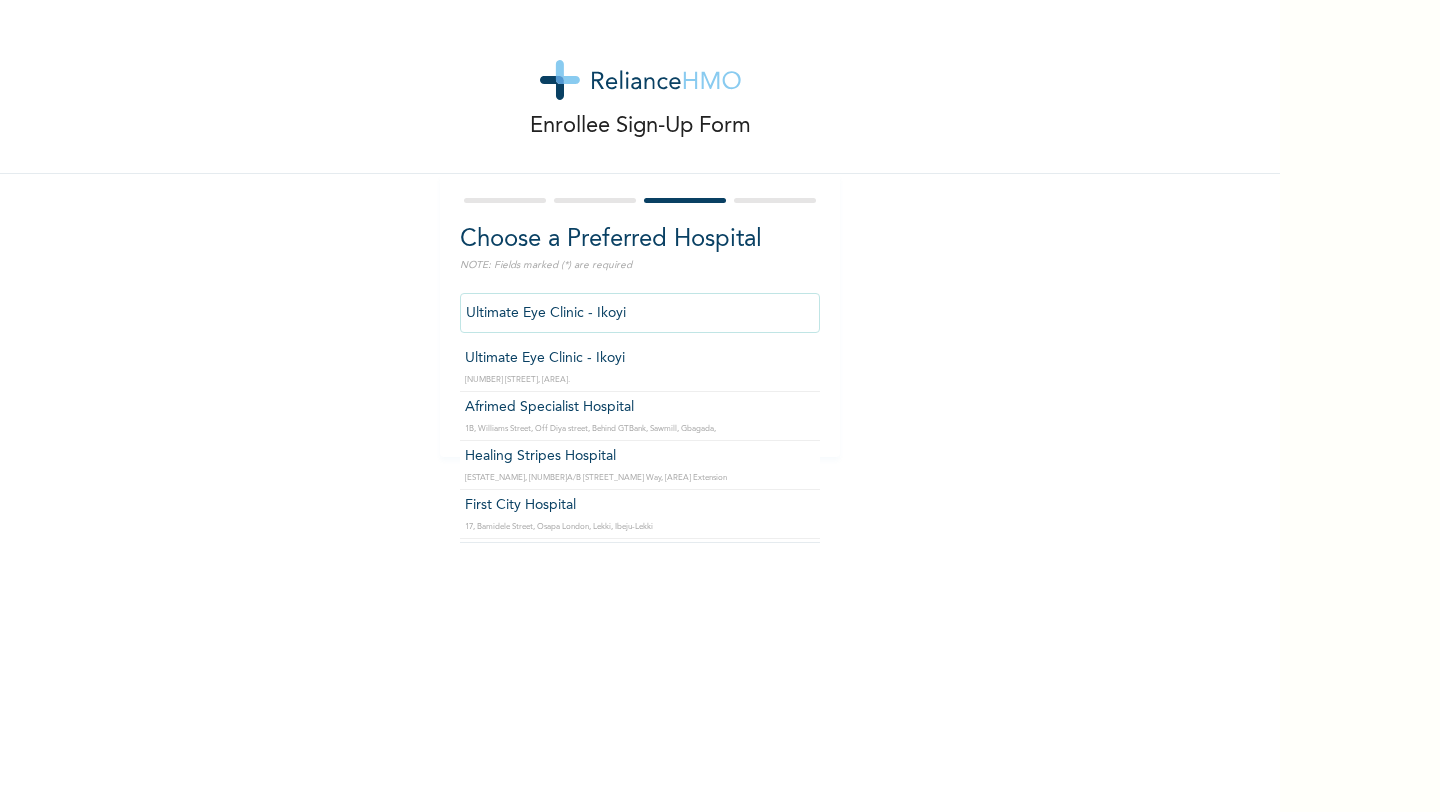 type on "Healing Stripes Hospital" 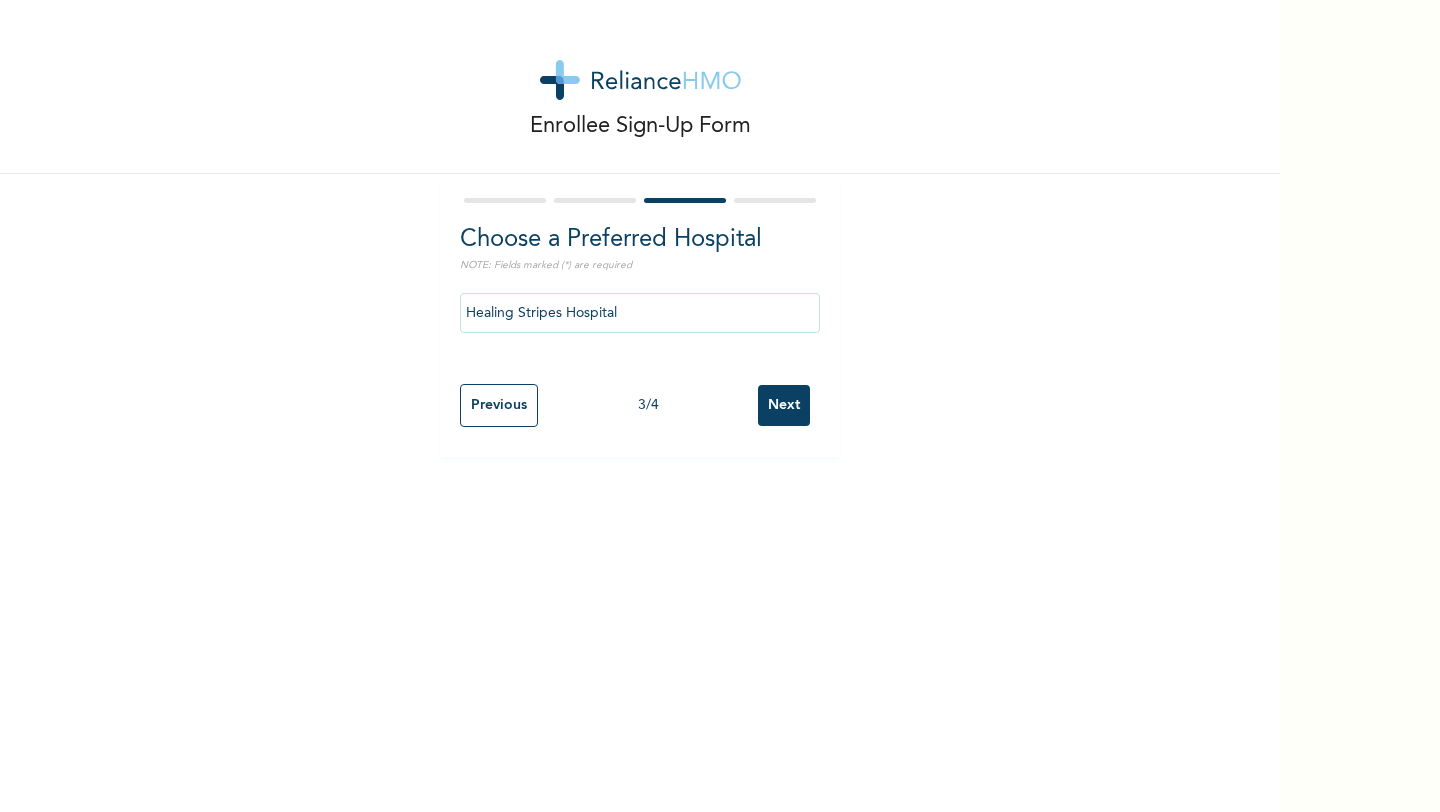click on "Next" at bounding box center (784, 405) 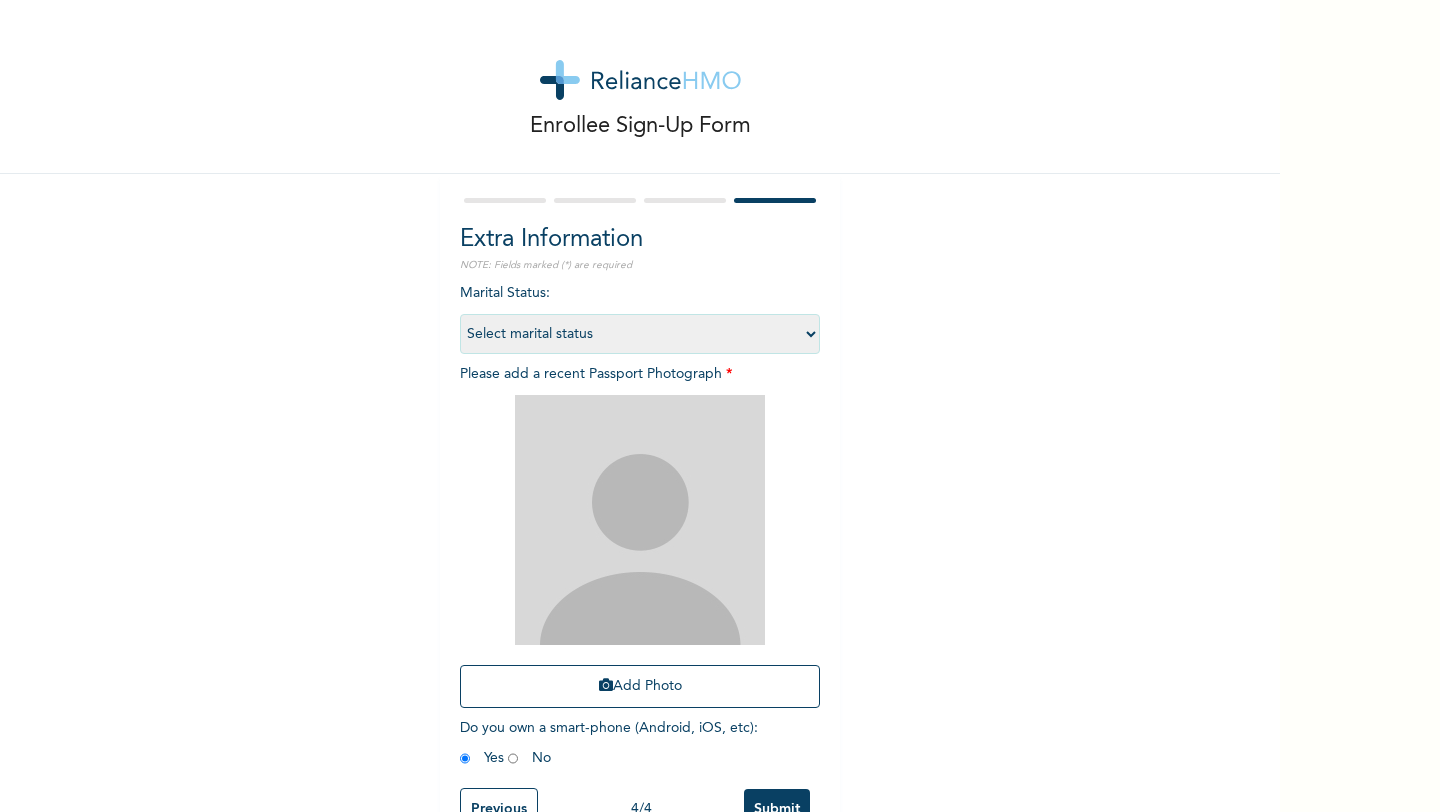 click on "Enrollee Sign-Up Form Extra Information NOTE: Fields marked (*) are required Marital Status : Select marital status Single Married Divorced Widow/Widower Please add a recent Passport Photograph   *  Add Photo Do you own a smart-phone (Android, iOS, etc) :      Yes        No Previous 4  / 4 Submit" at bounding box center [640, 430] 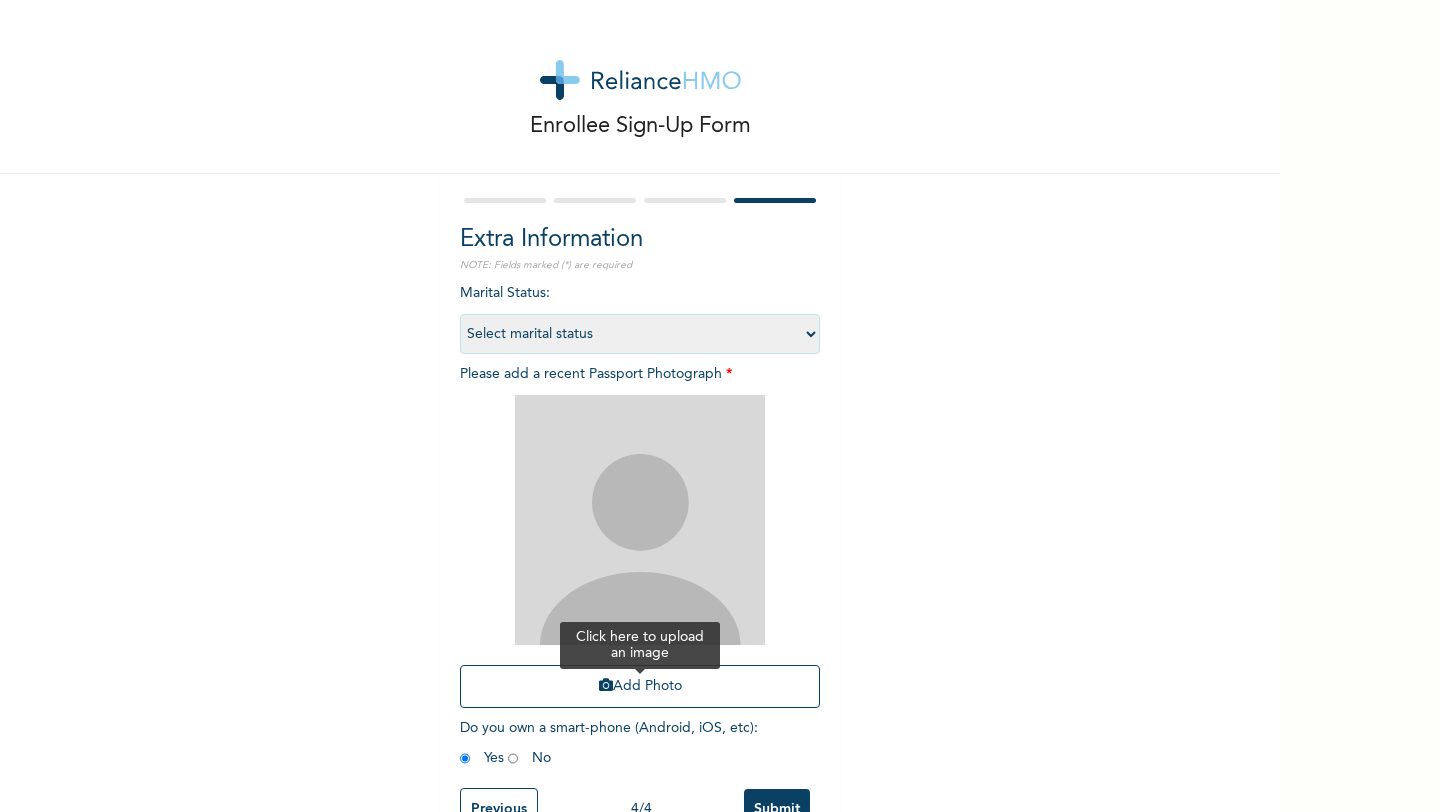 click on "Add Photo" at bounding box center [640, 686] 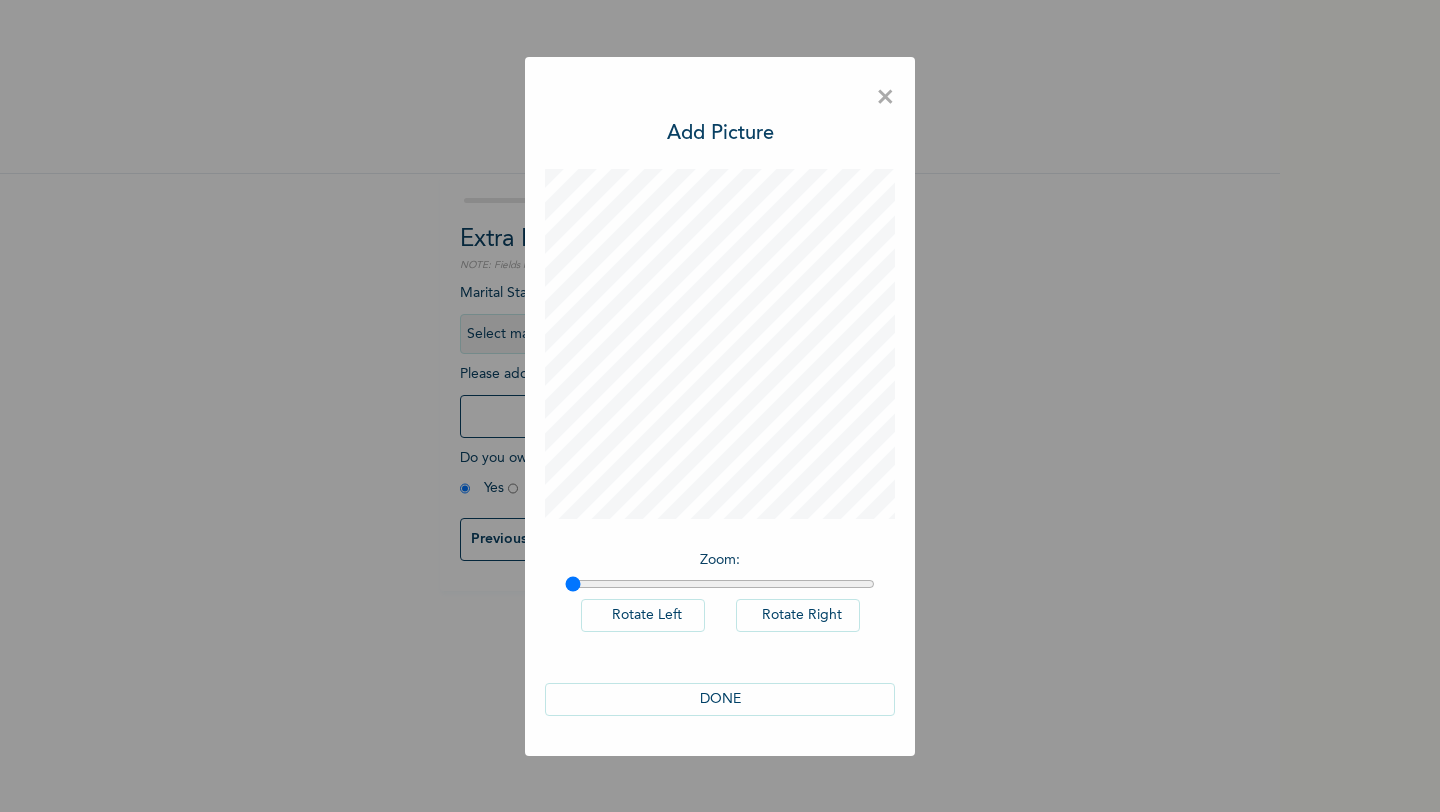 click on "DONE" at bounding box center [720, 699] 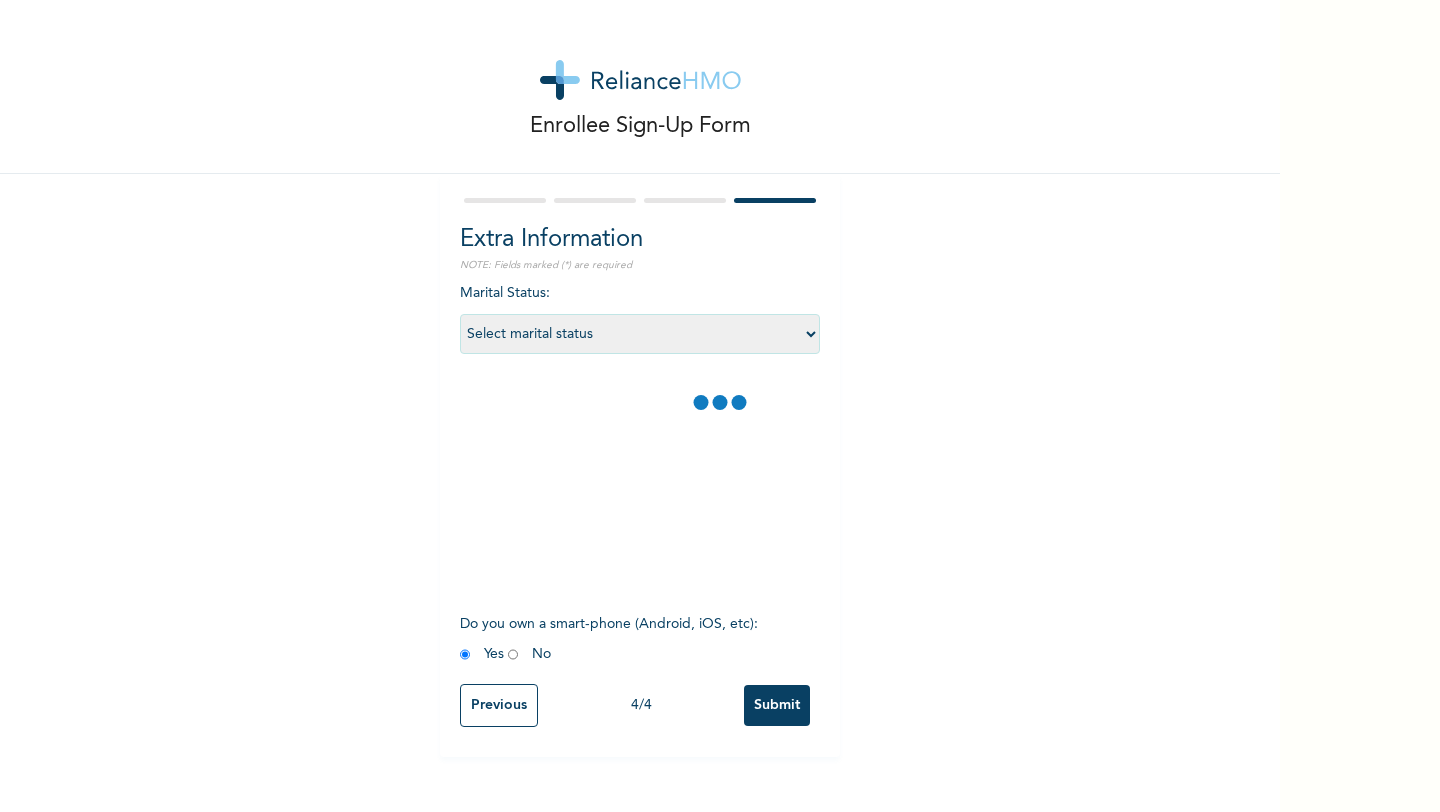 click on "Select marital status Single Married Divorced Widow/Widower" at bounding box center (640, 334) 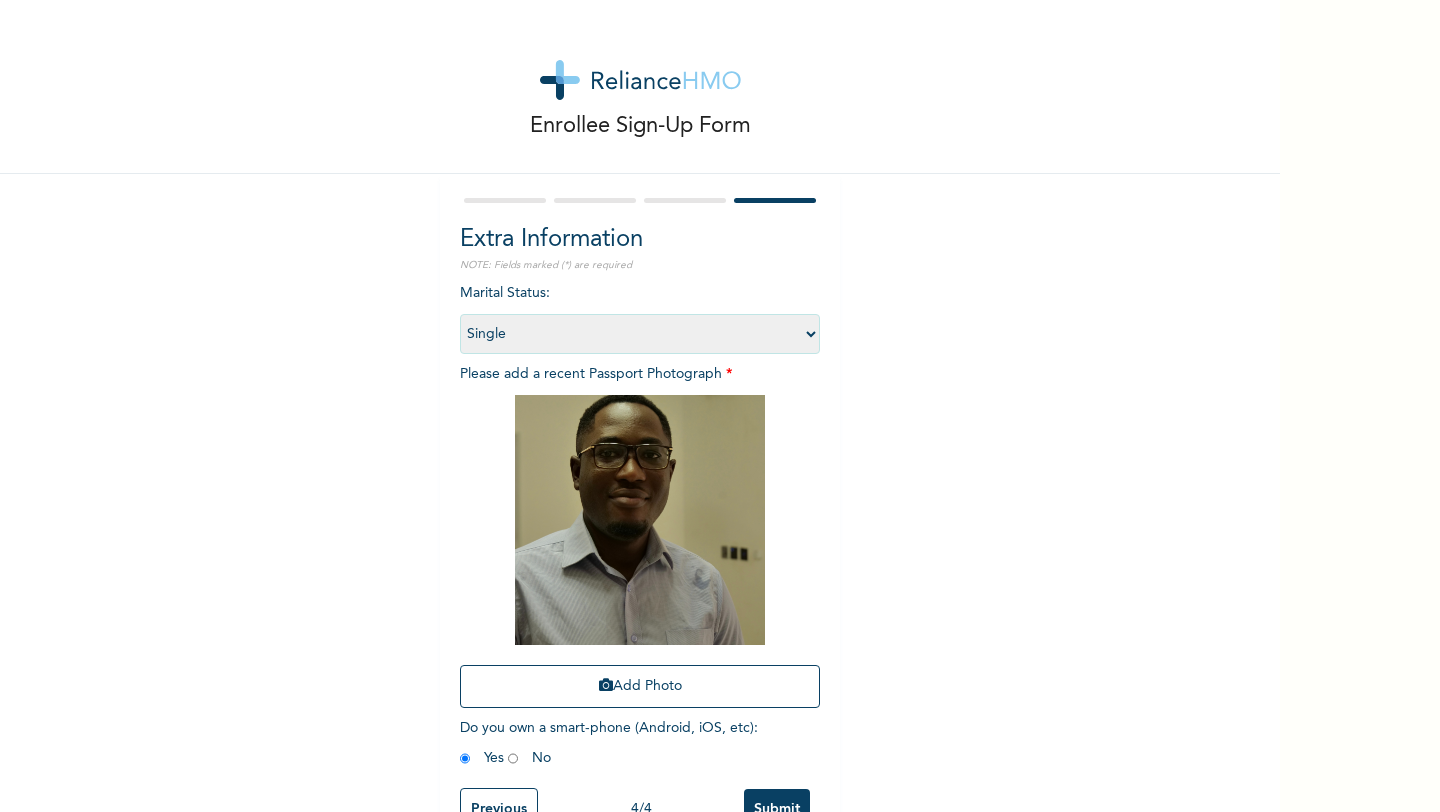 scroll, scrollTop: 51, scrollLeft: 0, axis: vertical 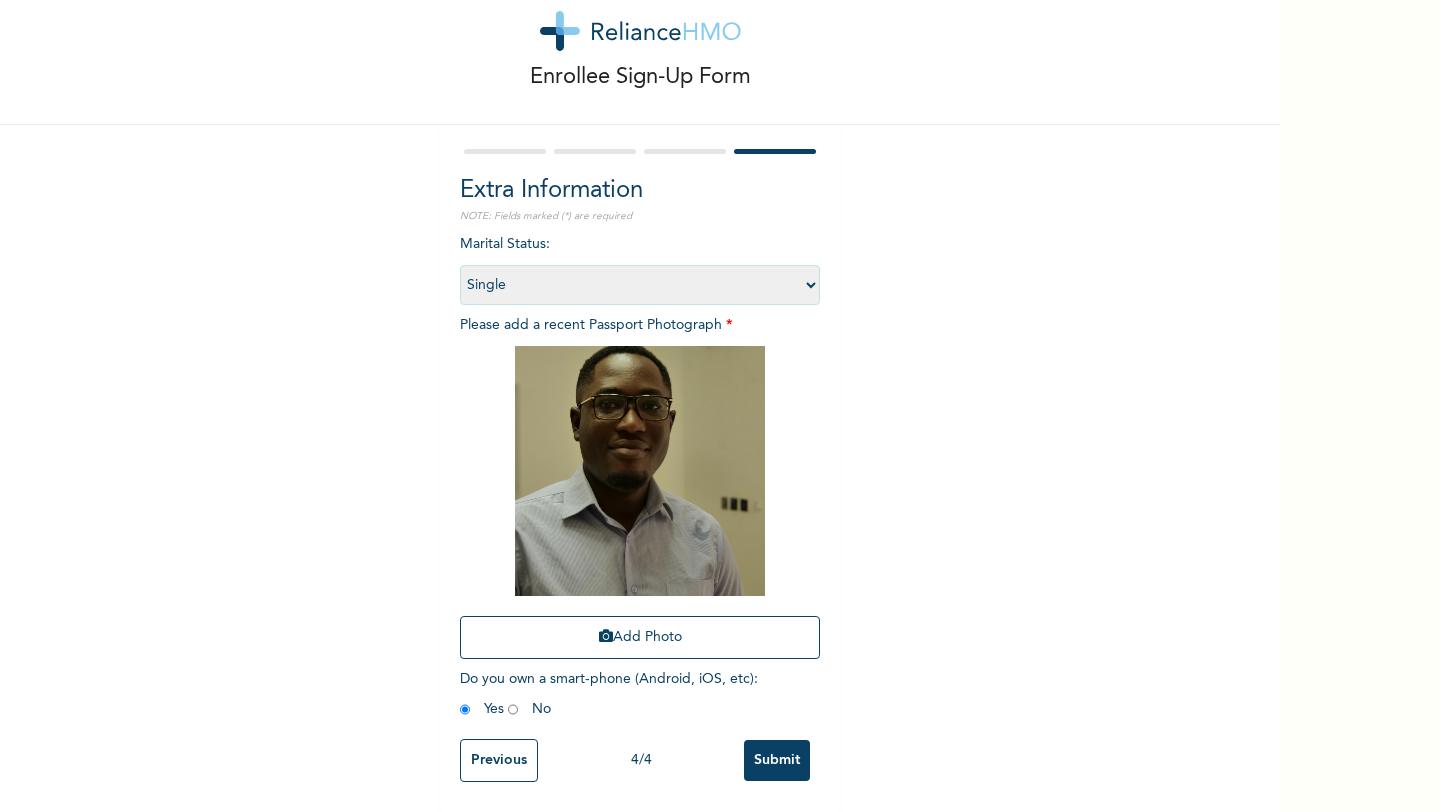 click on "Submit" at bounding box center (777, 760) 